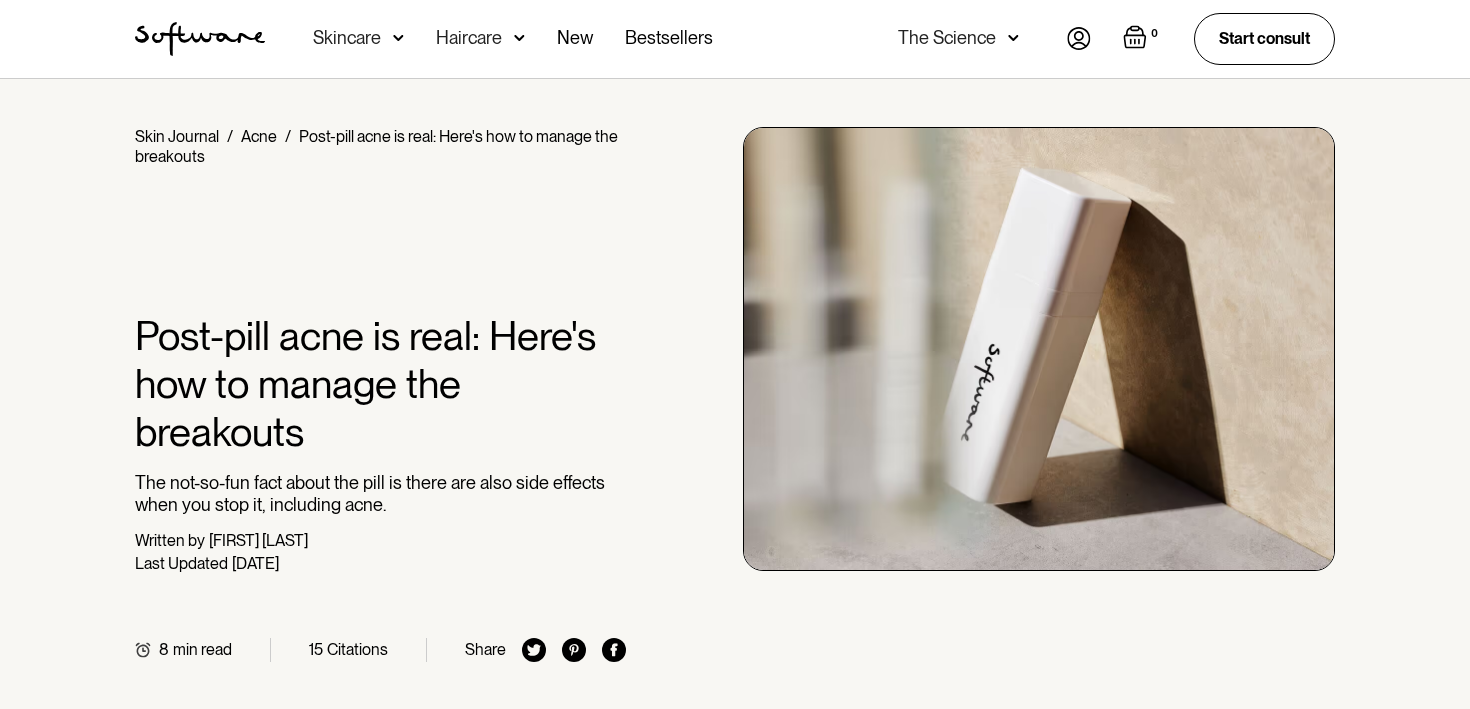 scroll, scrollTop: 527, scrollLeft: 0, axis: vertical 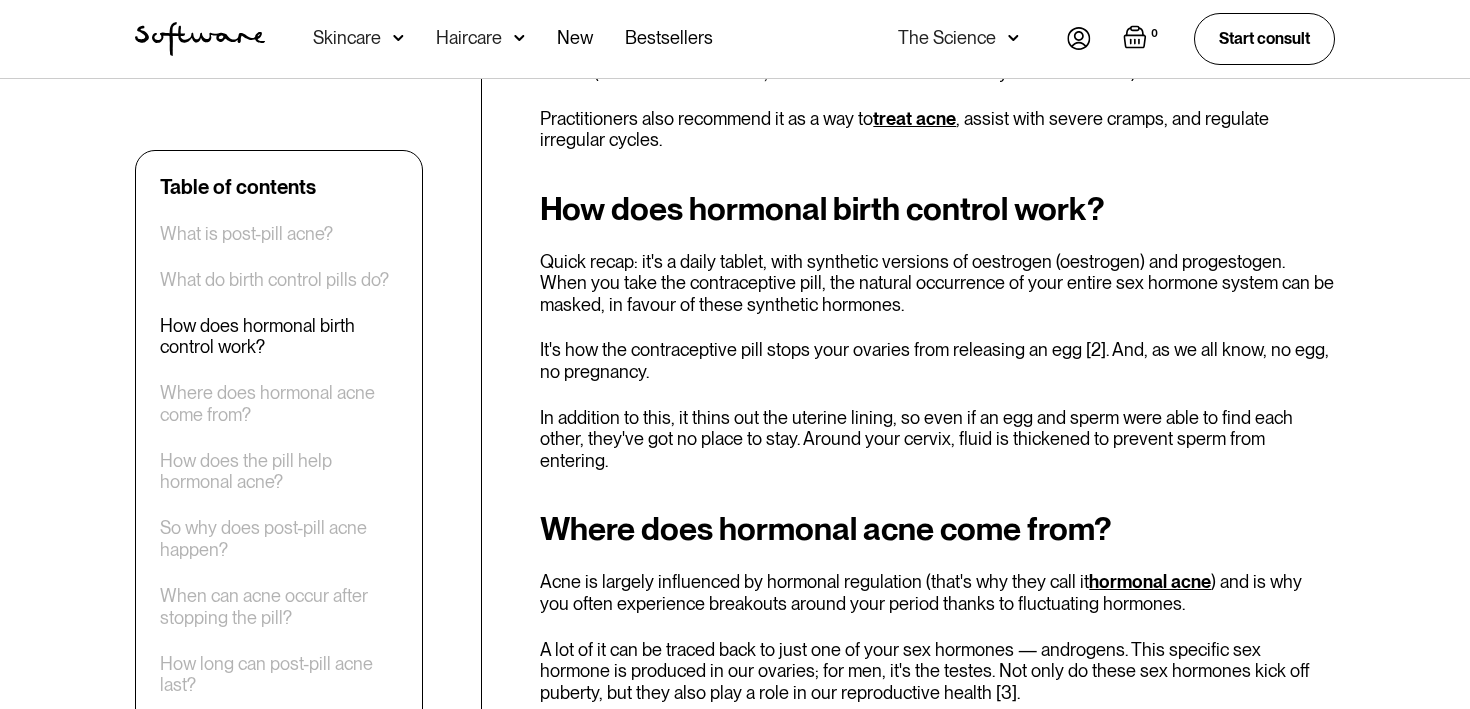 click on "Quick recap: it's a daily tablet, with synthetic versions of oestrogen (oestrogen) and progestogen. When you take the contraceptive pill, the natural occurrence of your entire sex hormone system can be masked, in favour of these synthetic hormones." at bounding box center [937, 283] 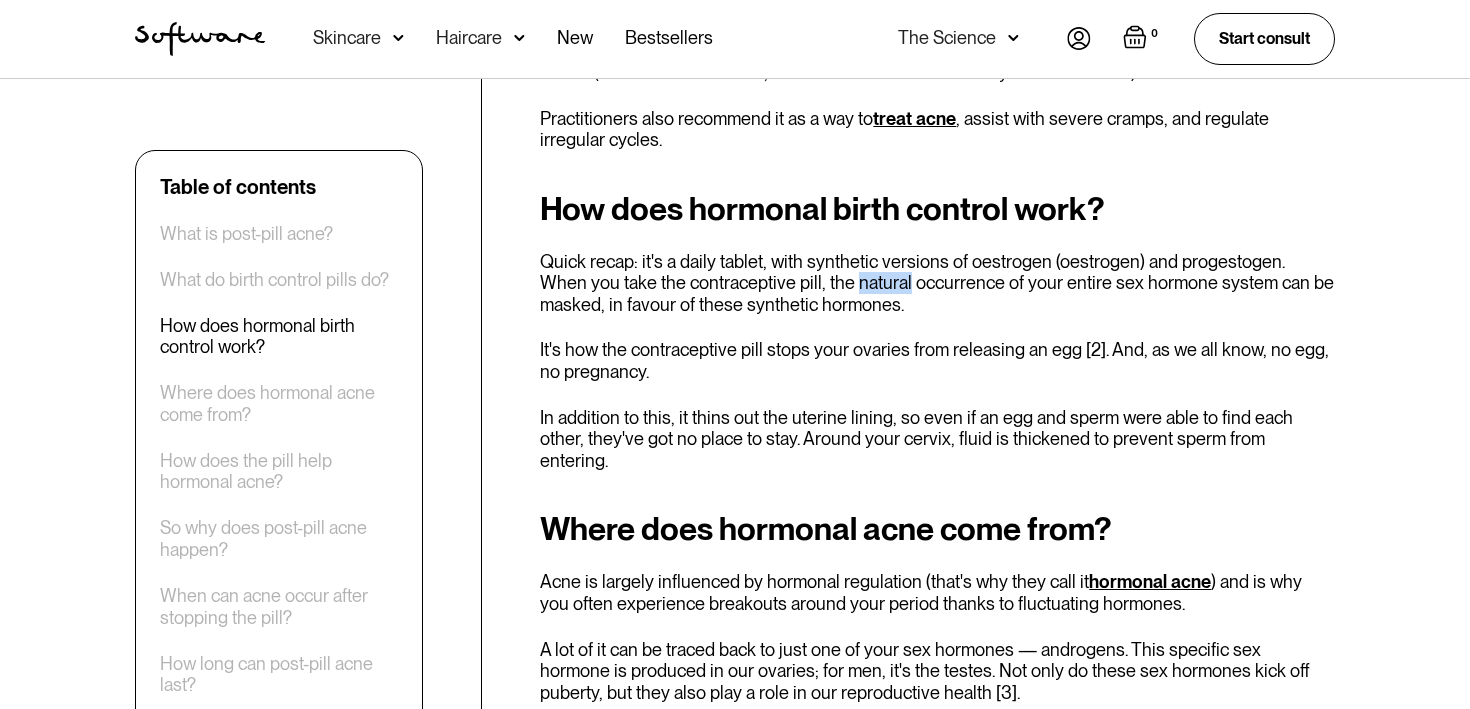 click on "Quick recap: it's a daily tablet, with synthetic versions of oestrogen (oestrogen) and progestogen. When you take the contraceptive pill, the natural occurrence of your entire sex hormone system can be masked, in favour of these synthetic hormones." at bounding box center [937, 283] 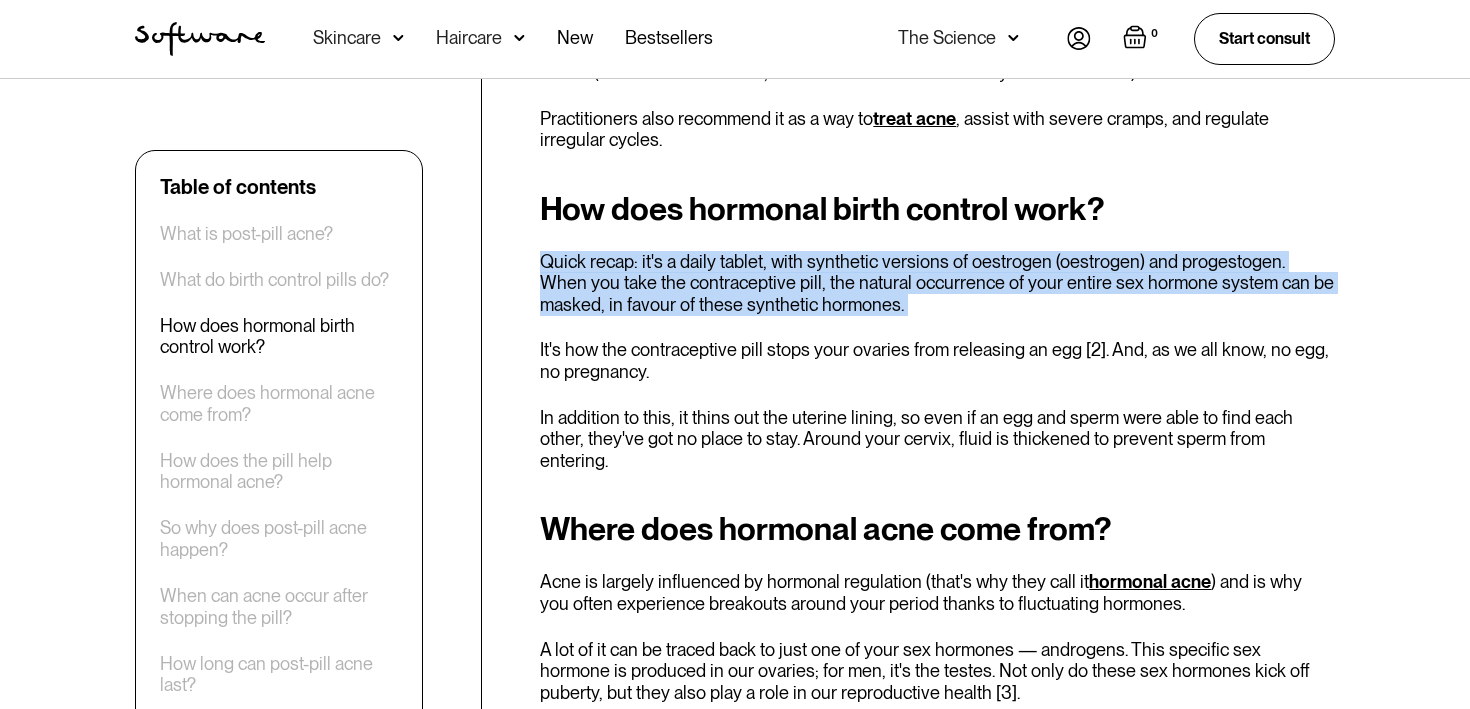 click on "Quick recap: it's a daily tablet, with synthetic versions of oestrogen (oestrogen) and progestogen. When you take the contraceptive pill, the natural occurrence of your entire sex hormone system can be masked, in favour of these synthetic hormones." at bounding box center (937, 283) 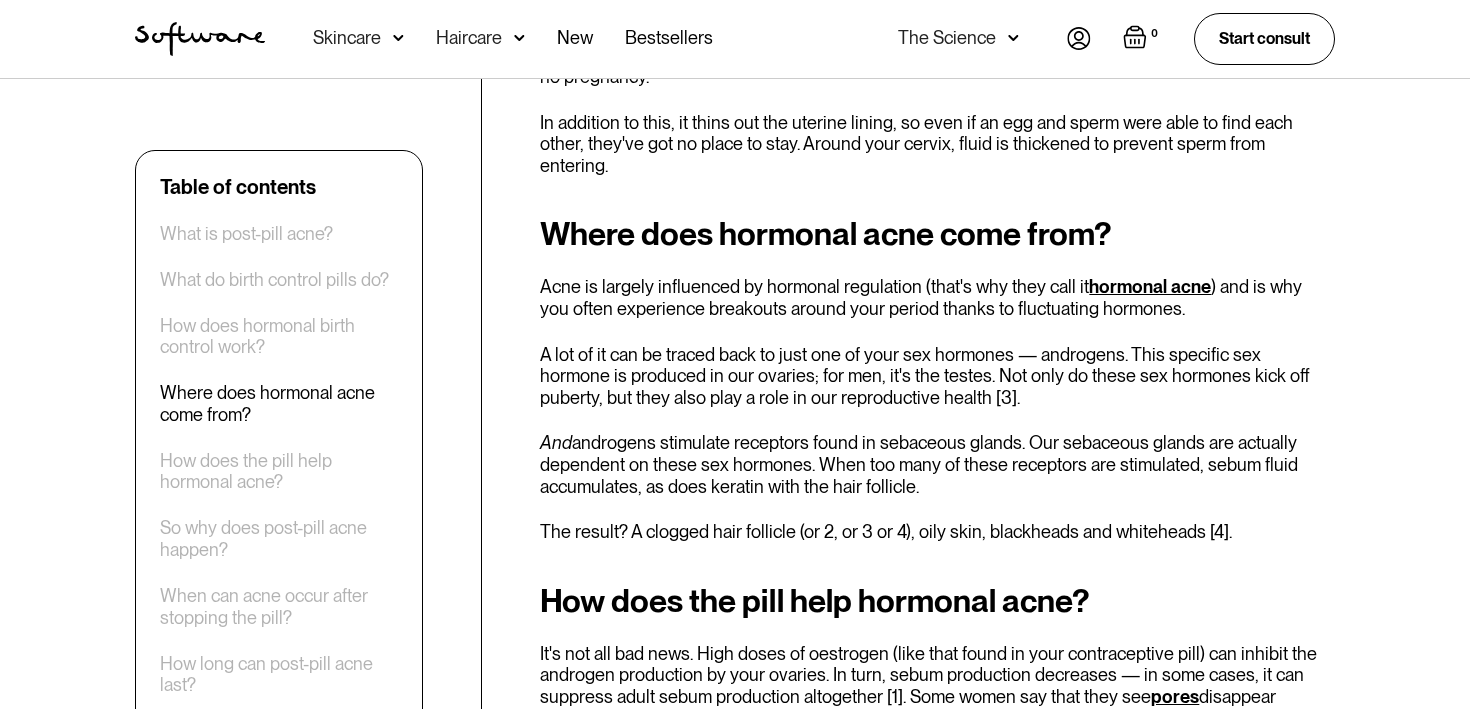 scroll, scrollTop: 1944, scrollLeft: 0, axis: vertical 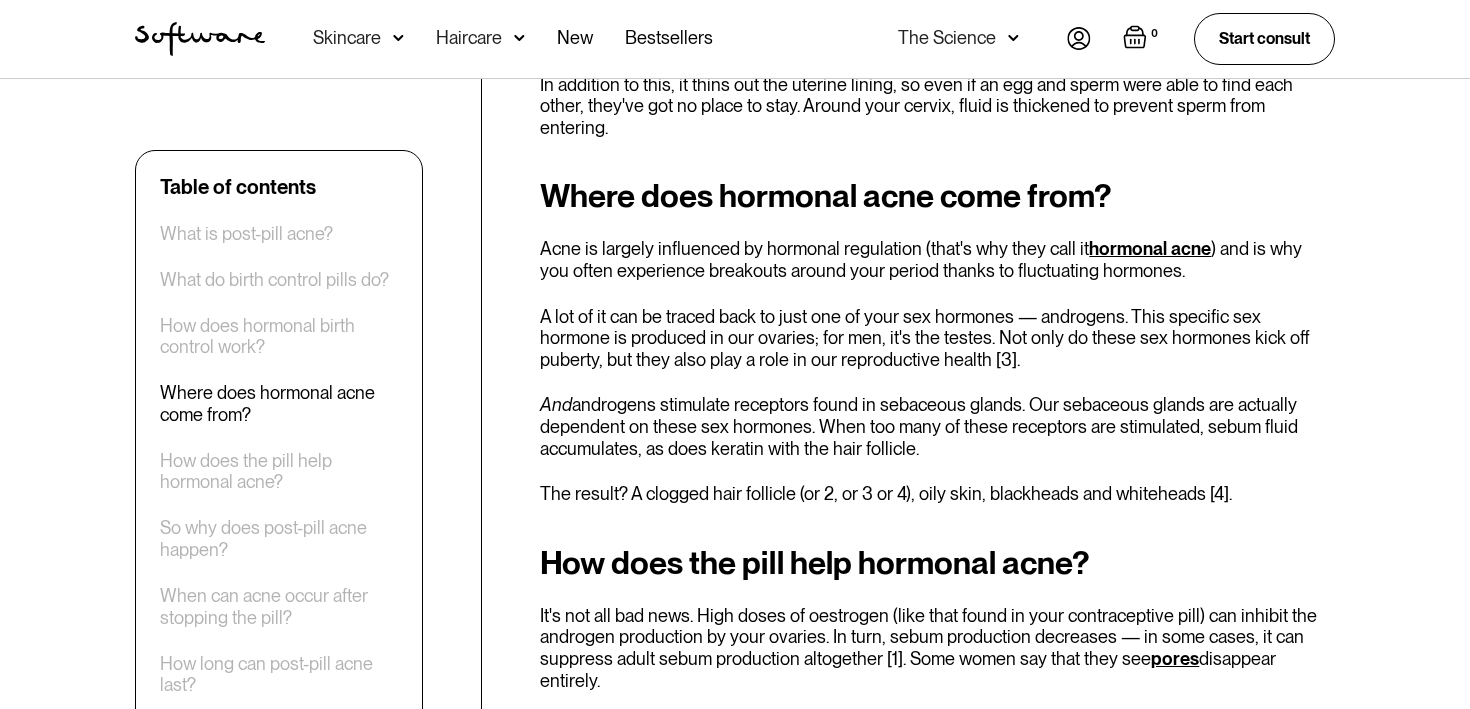 click on "A lot of it can be traced back to just one of your sex hormones — androgens. This specific sex hormone is produced in our ovaries; for men, it's the testes. Not only do these sex hormones kick off puberty, but they also play a role in our reproductive health [3]." at bounding box center (937, 338) 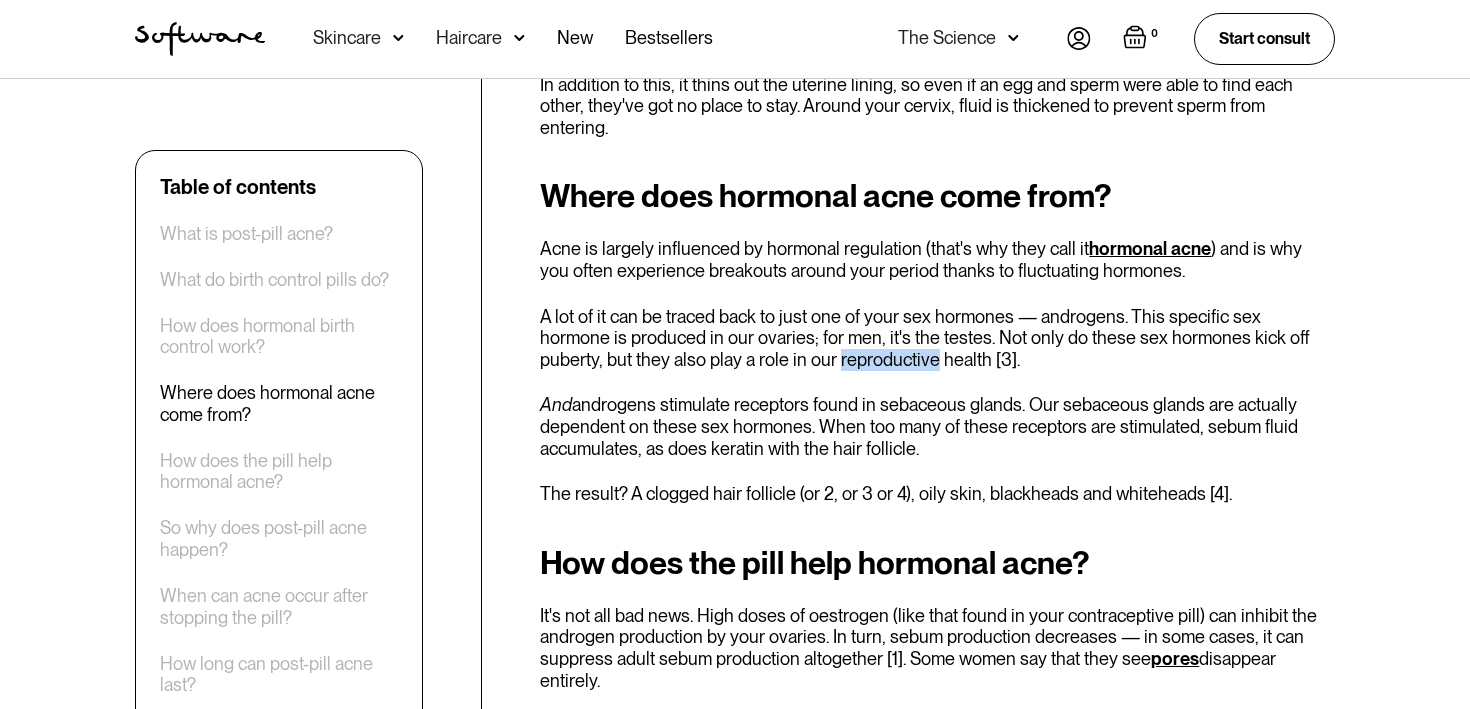 click on "A lot of it can be traced back to just one of your sex hormones — androgens. This specific sex hormone is produced in our ovaries; for men, it's the testes. Not only do these sex hormones kick off puberty, but they also play a role in our reproductive health [3]." at bounding box center (937, 338) 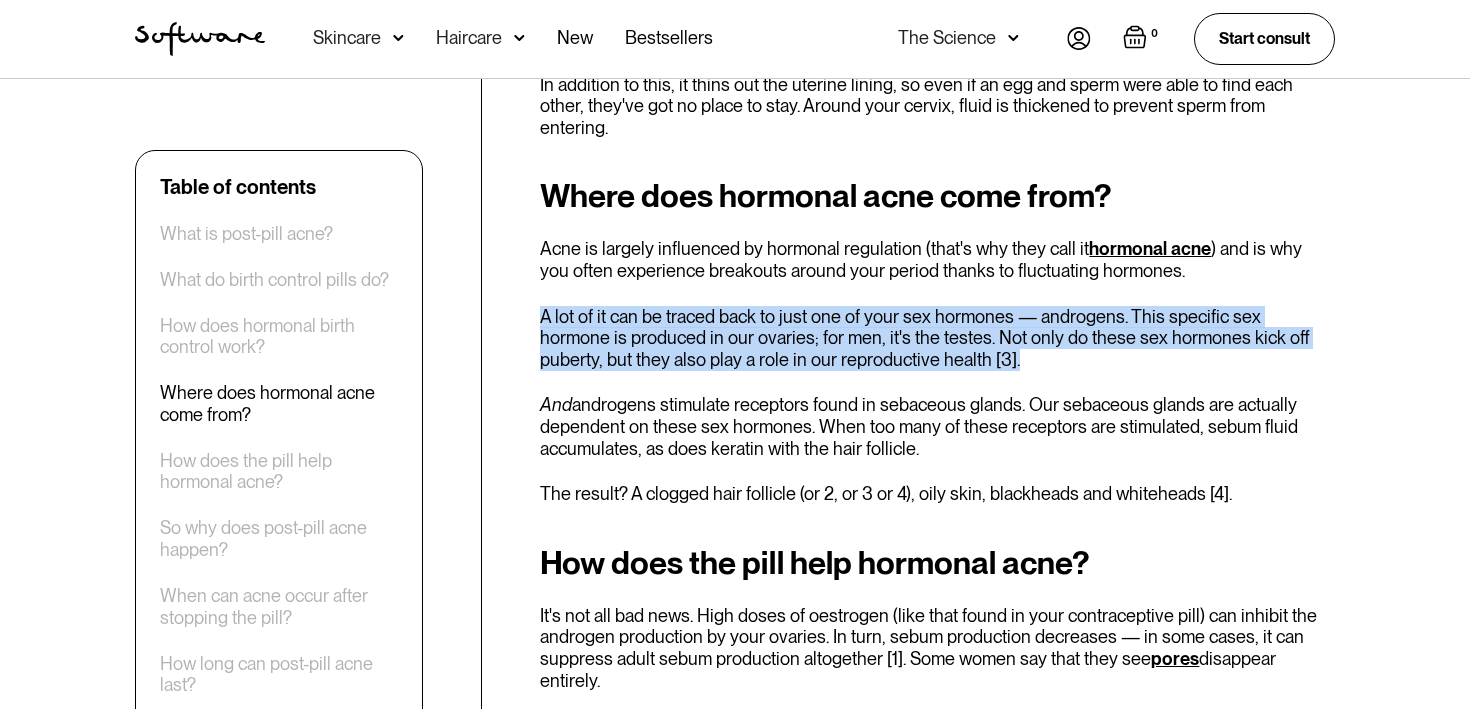 click on "A lot of it can be traced back to just one of your sex hormones — androgens. This specific sex hormone is produced in our ovaries; for men, it's the testes. Not only do these sex hormones kick off puberty, but they also play a role in our reproductive health [3]." at bounding box center (937, 338) 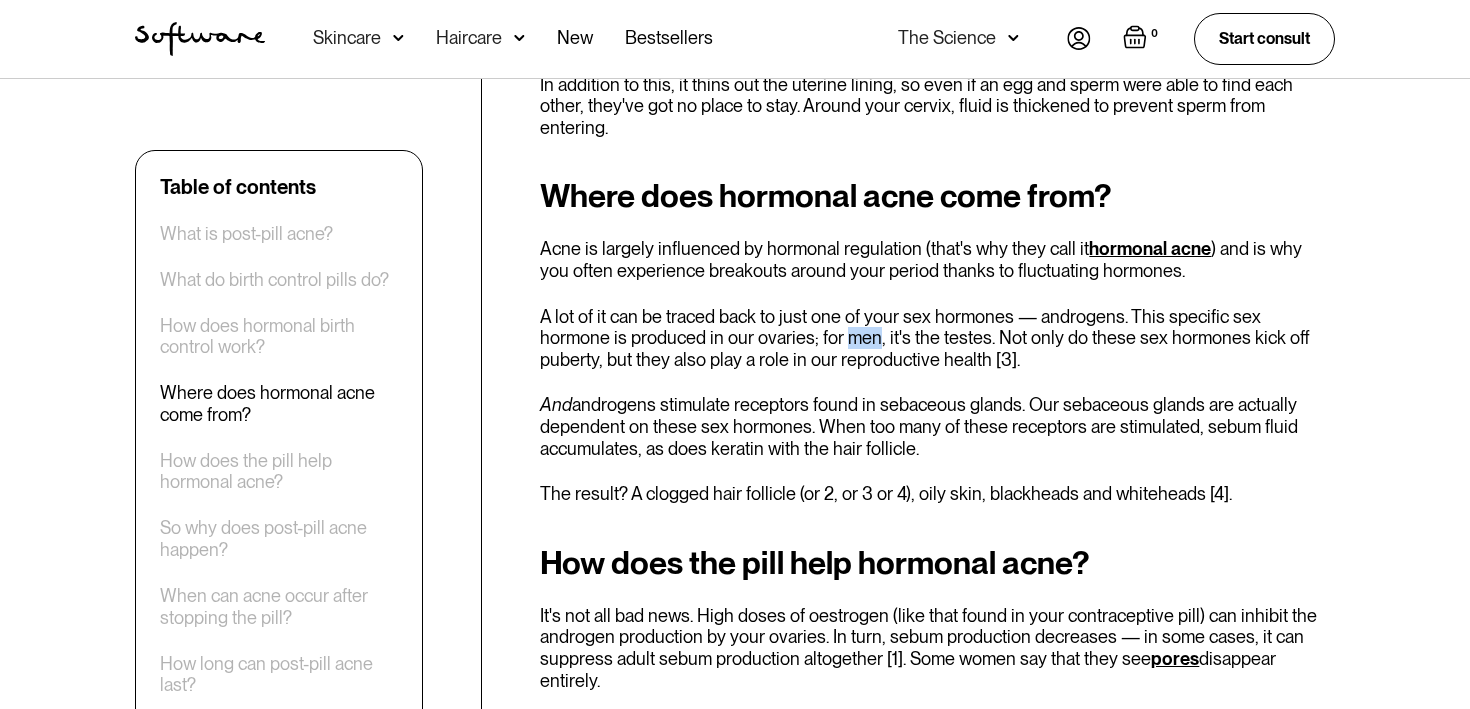 click on "A lot of it can be traced back to just one of your sex hormones — androgens. This specific sex hormone is produced in our ovaries; for men, it's the testes. Not only do these sex hormones kick off puberty, but they also play a role in our reproductive health [3]." at bounding box center (937, 338) 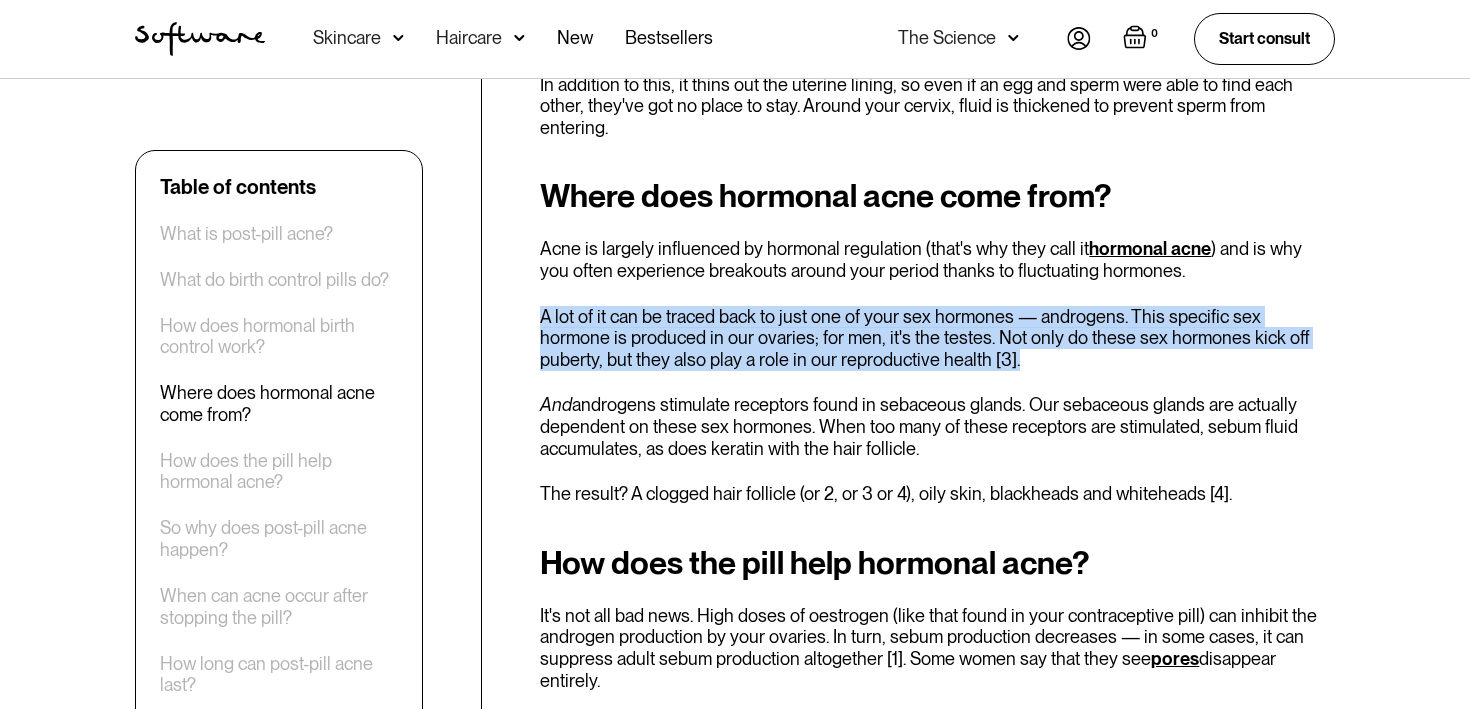 click on "A lot of it can be traced back to just one of your sex hormones — androgens. This specific sex hormone is produced in our ovaries; for men, it's the testes. Not only do these sex hormones kick off puberty, but they also play a role in our reproductive health [3]." at bounding box center (937, 338) 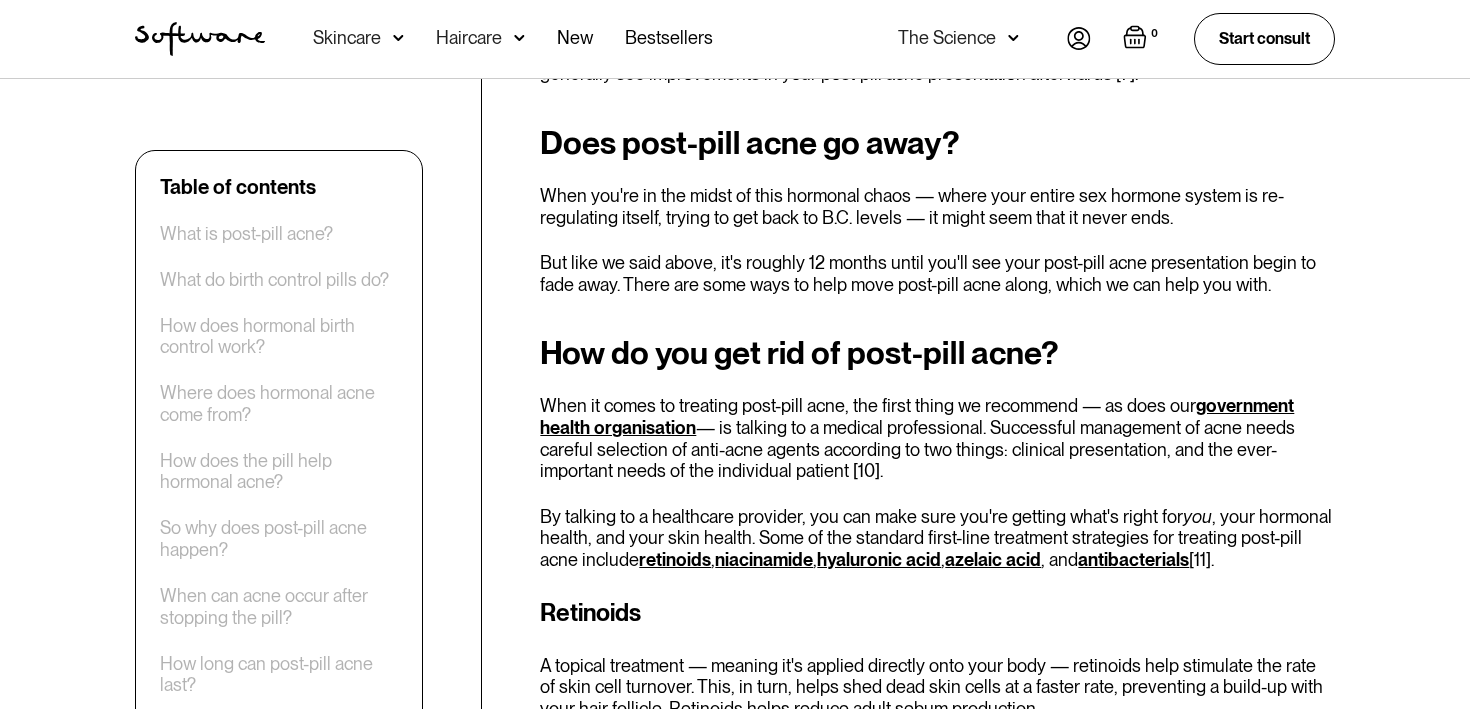scroll, scrollTop: 3605, scrollLeft: 0, axis: vertical 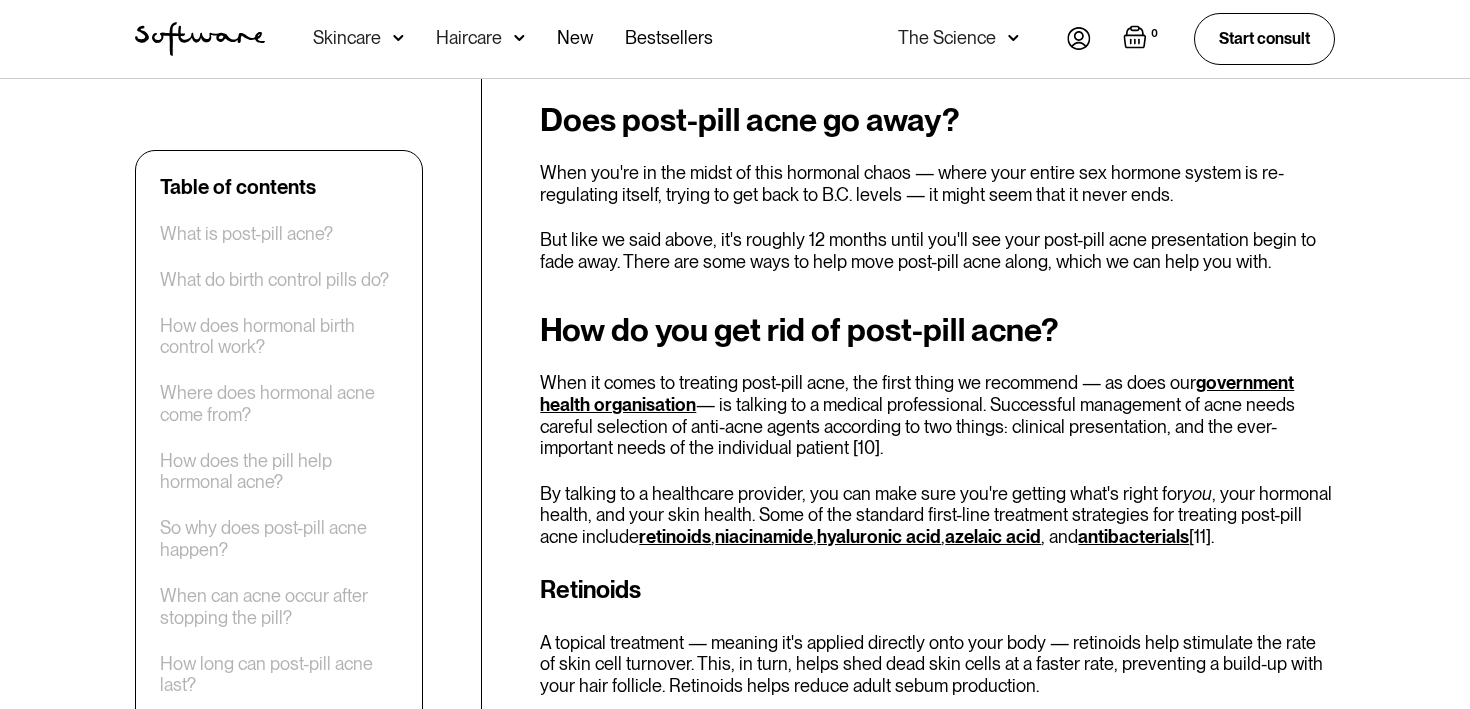 click on "But like we said above, it's roughly 12 months until you'll see your post-pill acne presentation begin to fade away. There are some ways to help move post-pill acne along, which we can help you with." at bounding box center (937, 250) 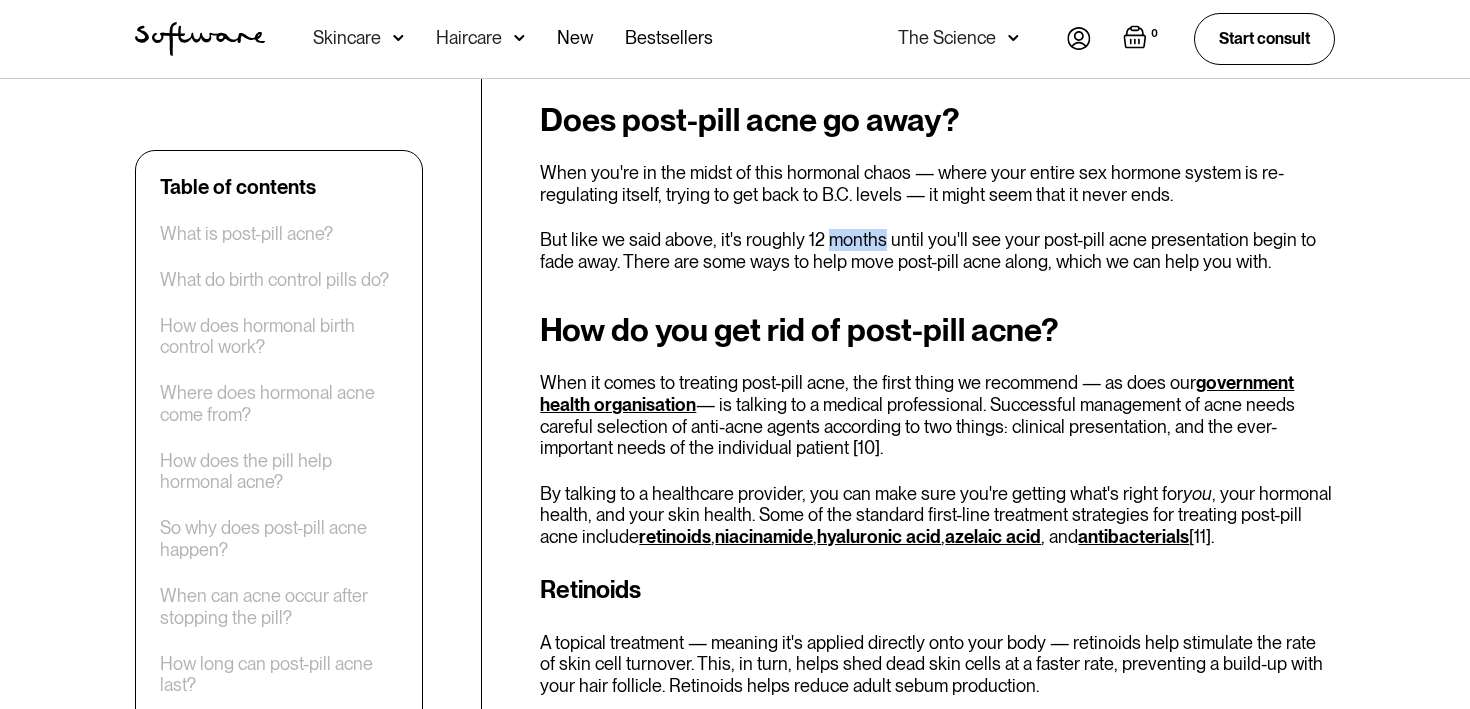 click on "But like we said above, it's roughly 12 months until you'll see your post-pill acne presentation begin to fade away. There are some ways to help move post-pill acne along, which we can help you with." at bounding box center (937, 250) 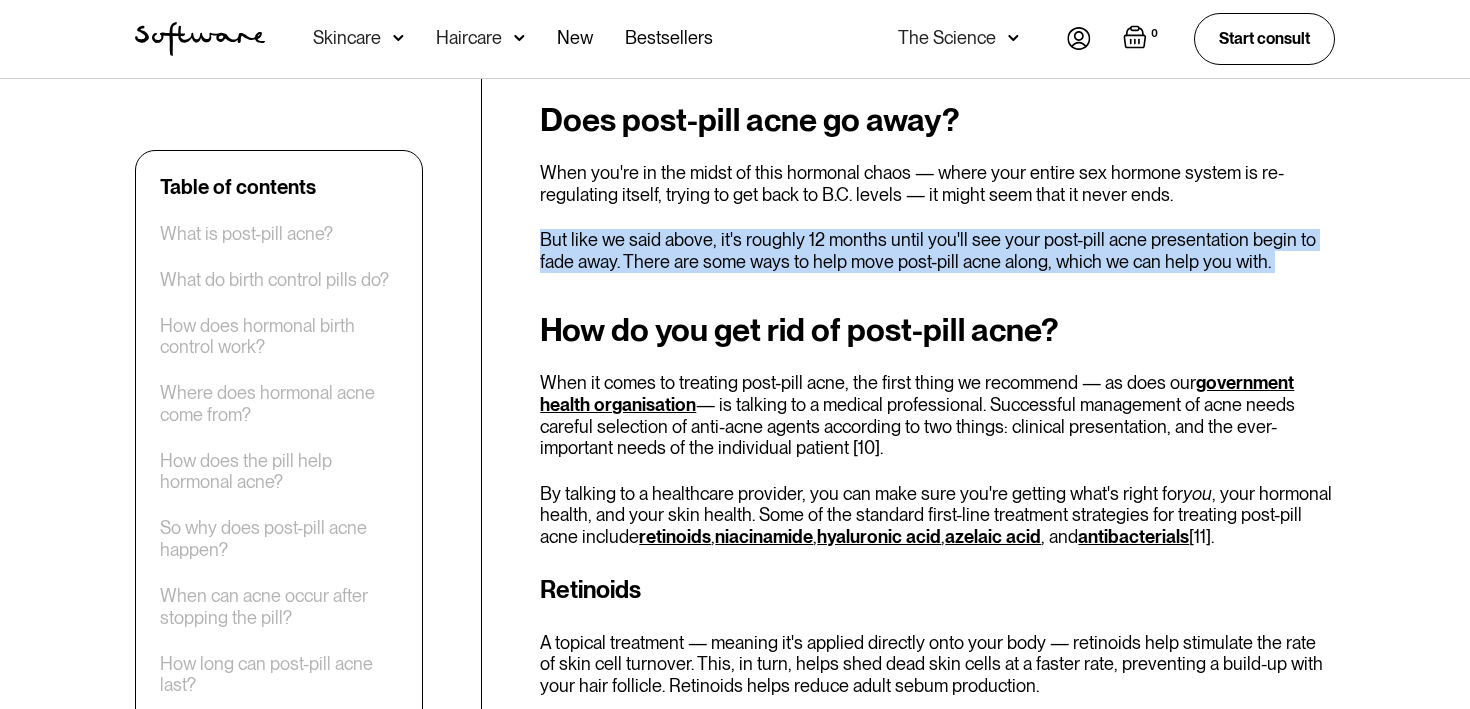 click on "But like we said above, it's roughly 12 months until you'll see your post-pill acne presentation begin to fade away. There are some ways to help move post-pill acne along, which we can help you with." at bounding box center (937, 250) 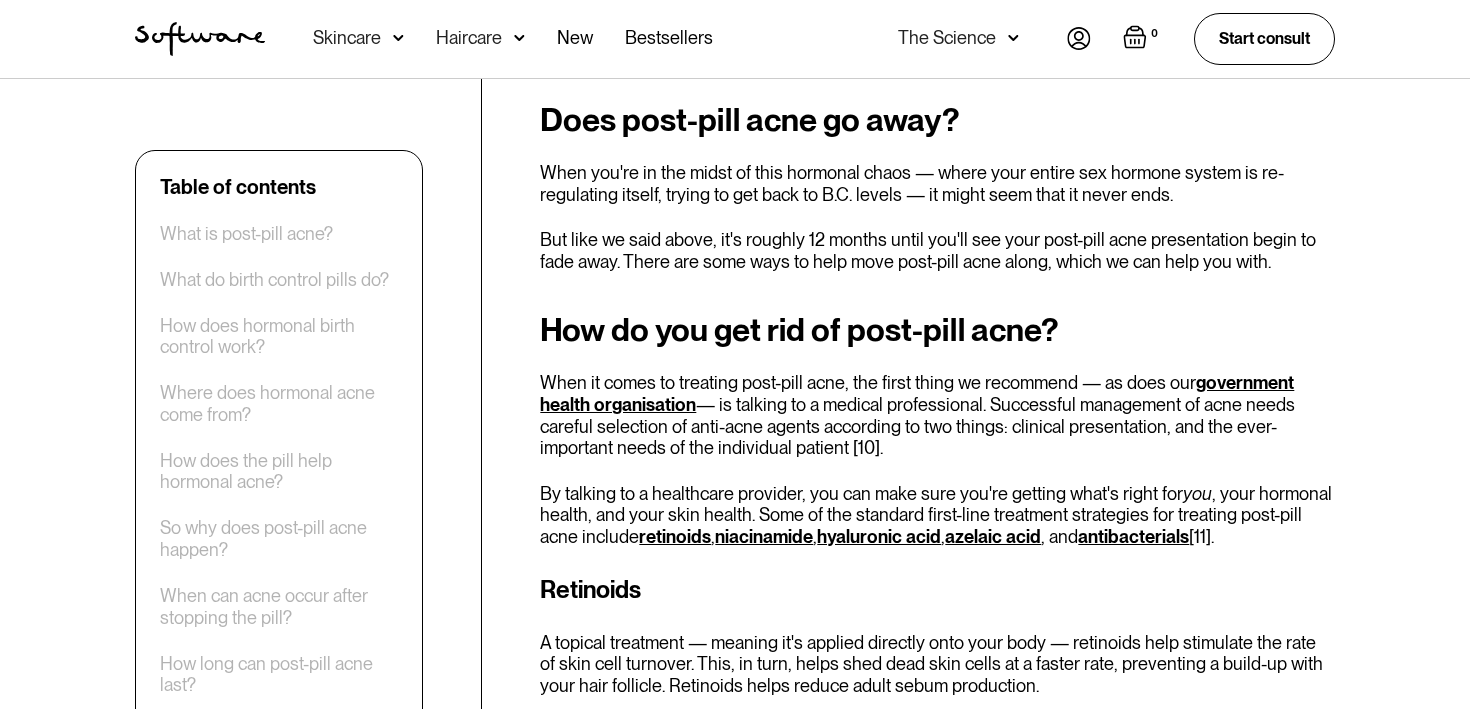 click on "When it comes to treating post-pill acne, the first thing we recommend — as does our  government health organisation  — is talking to a medical professional. Successful management of acne needs careful selection of anti-acne agents according to two things: clinical presentation, and the ever-important needs of the individual patient [10]." at bounding box center (937, 415) 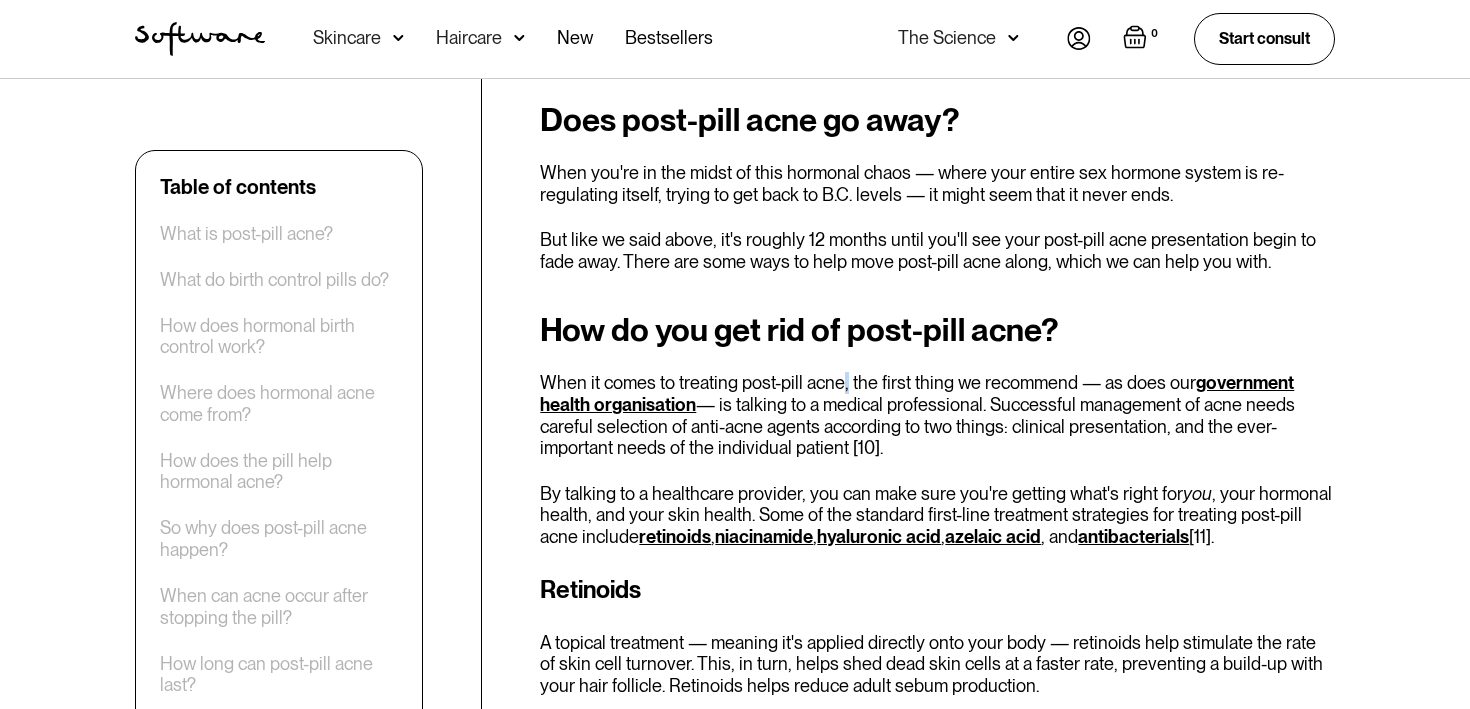 click on "When it comes to treating post-pill acne, the first thing we recommend — as does our  government health organisation  — is talking to a medical professional. Successful management of acne needs careful selection of anti-acne agents according to two things: clinical presentation, and the ever-important needs of the individual patient [10]." at bounding box center [937, 415] 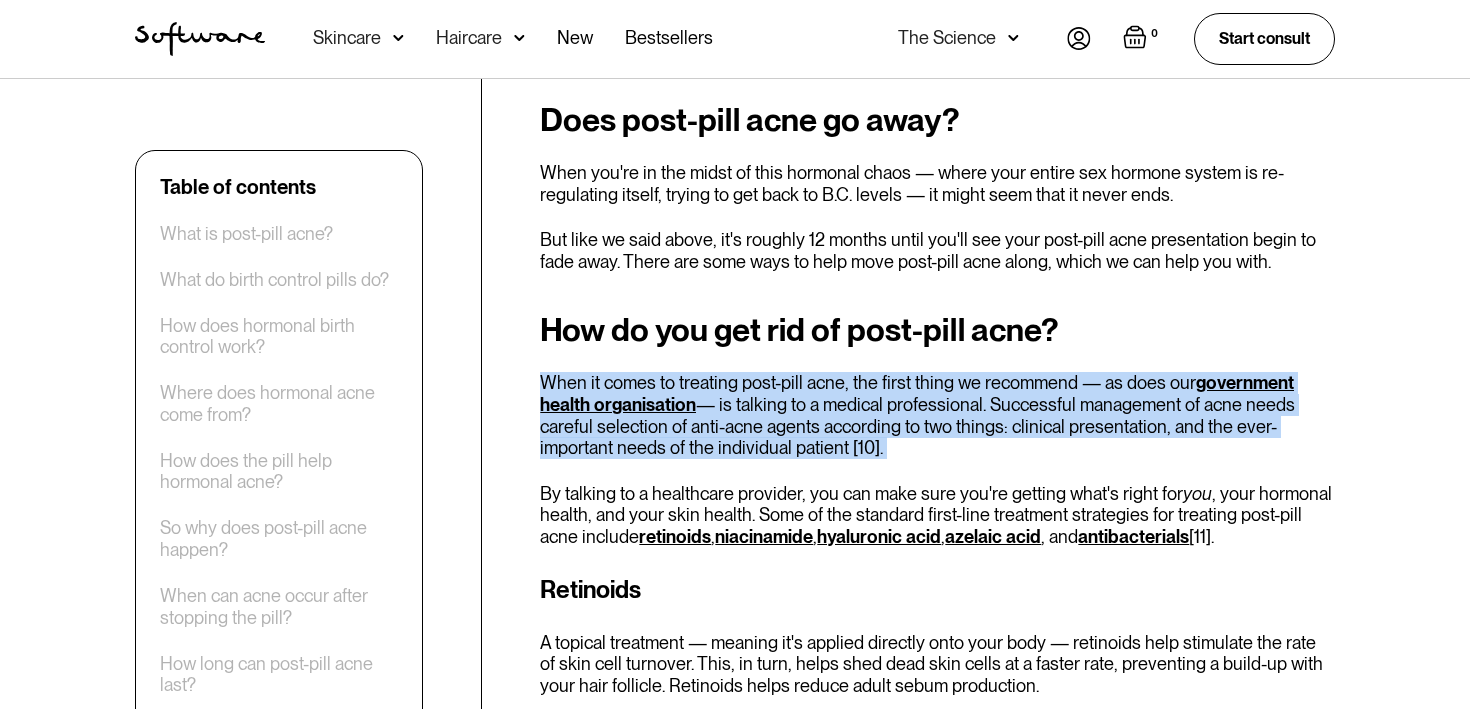 click on "When it comes to treating post-pill acne, the first thing we recommend — as does our  government health organisation  — is talking to a medical professional. Successful management of acne needs careful selection of anti-acne agents according to two things: clinical presentation, and the ever-important needs of the individual patient [10]." at bounding box center [937, 415] 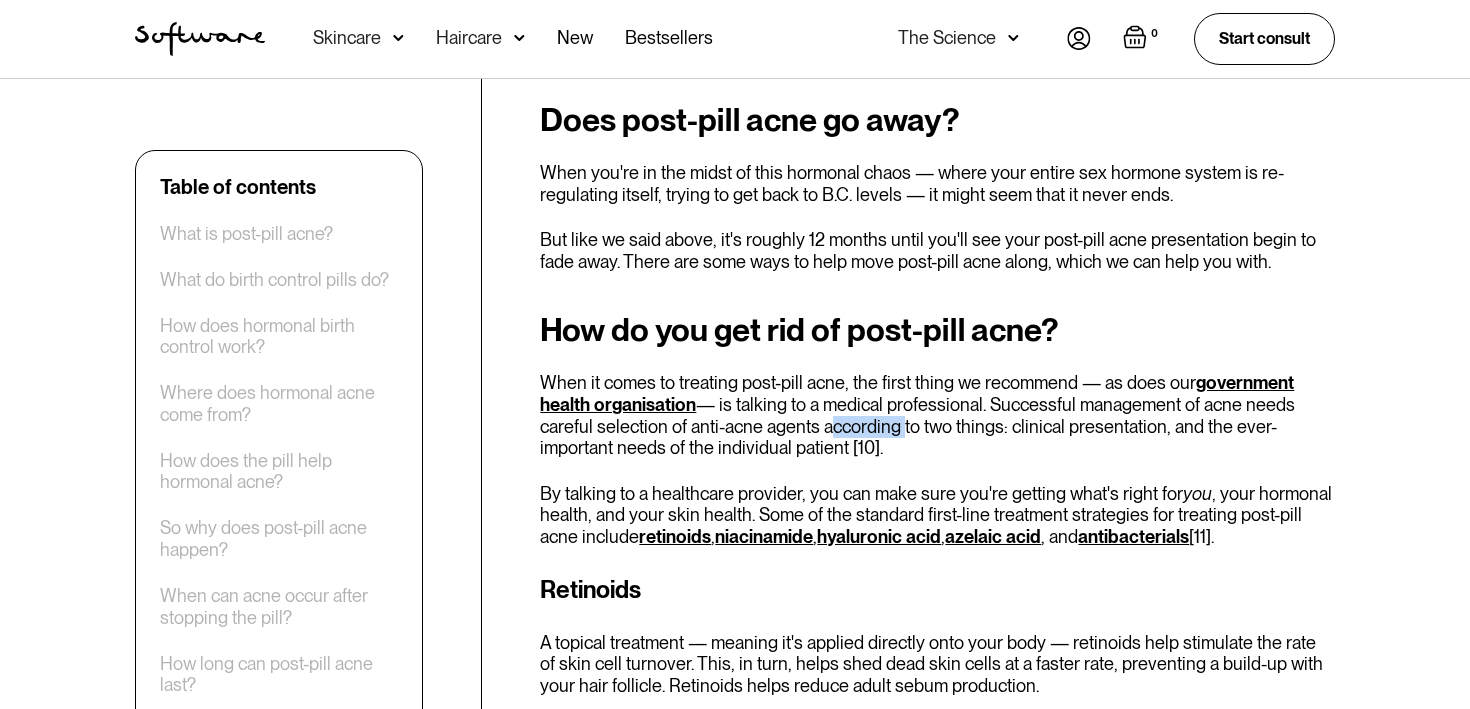 click on "When it comes to treating post-pill acne, the first thing we recommend — as does our  government health organisation  — is talking to a medical professional. Successful management of acne needs careful selection of anti-acne agents according to two things: clinical presentation, and the ever-important needs of the individual patient [10]." at bounding box center (937, 415) 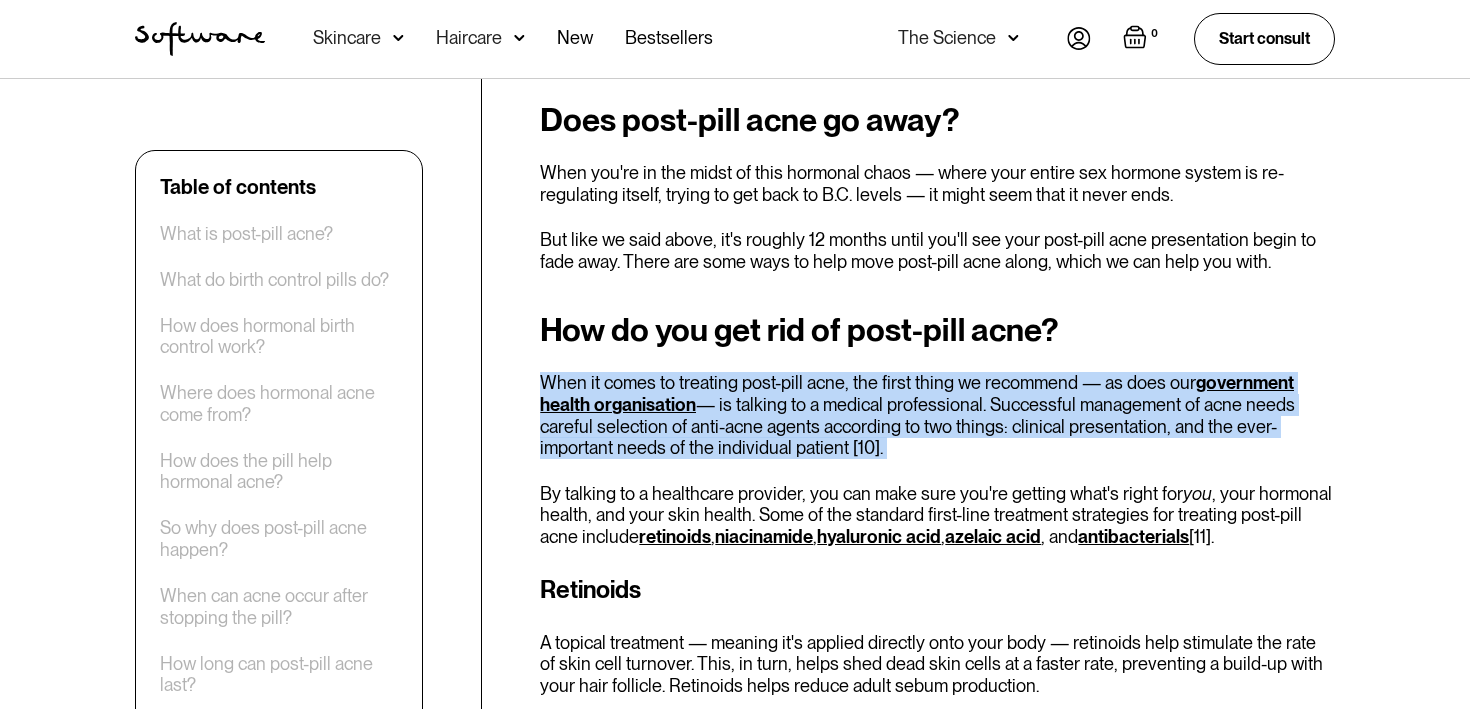 click on "When it comes to treating post-pill acne, the first thing we recommend — as does our  government health organisation  — is talking to a medical professional. Successful management of acne needs careful selection of anti-acne agents according to two things: clinical presentation, and the ever-important needs of the individual patient [10]." at bounding box center [937, 415] 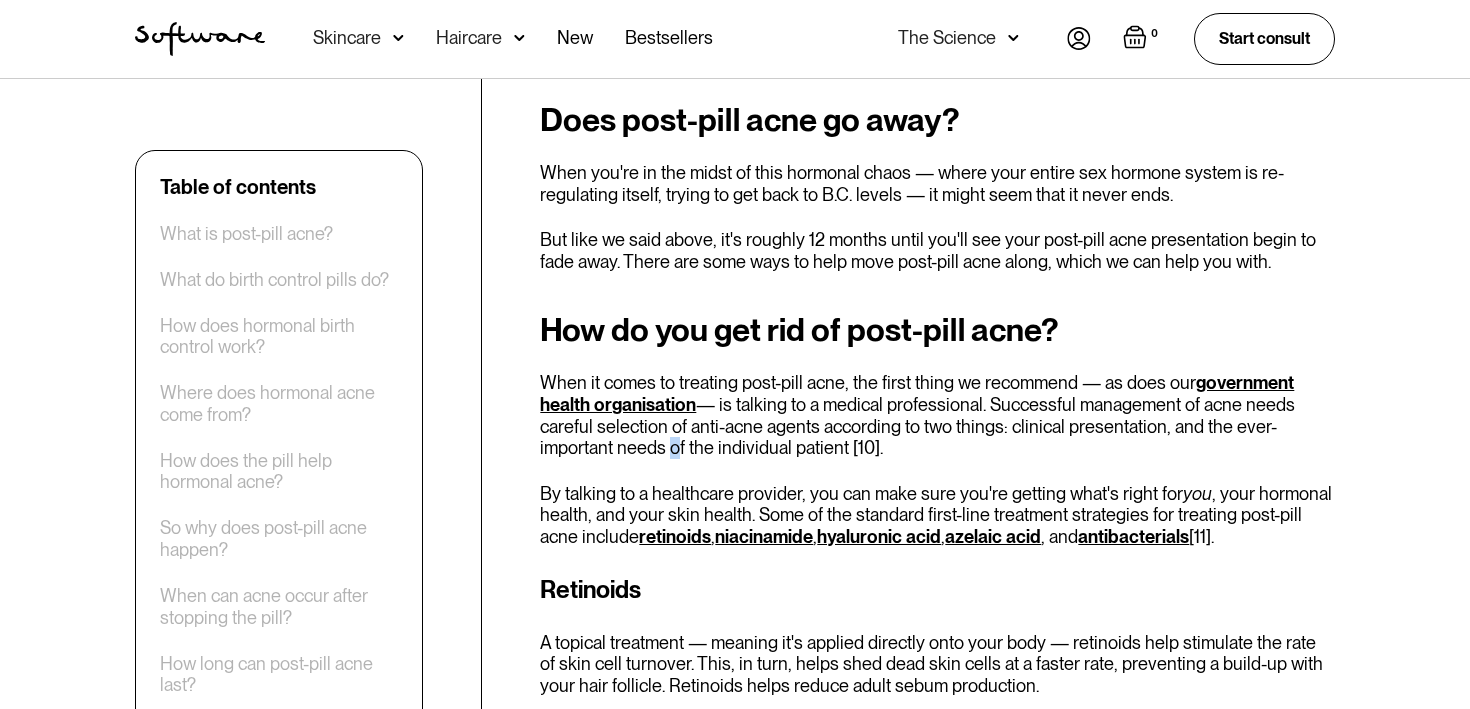 click on "When it comes to treating post-pill acne, the first thing we recommend — as does our  government health organisation  — is talking to a medical professional. Successful management of acne needs careful selection of anti-acne agents according to two things: clinical presentation, and the ever-important needs of the individual patient [10]." at bounding box center (937, 415) 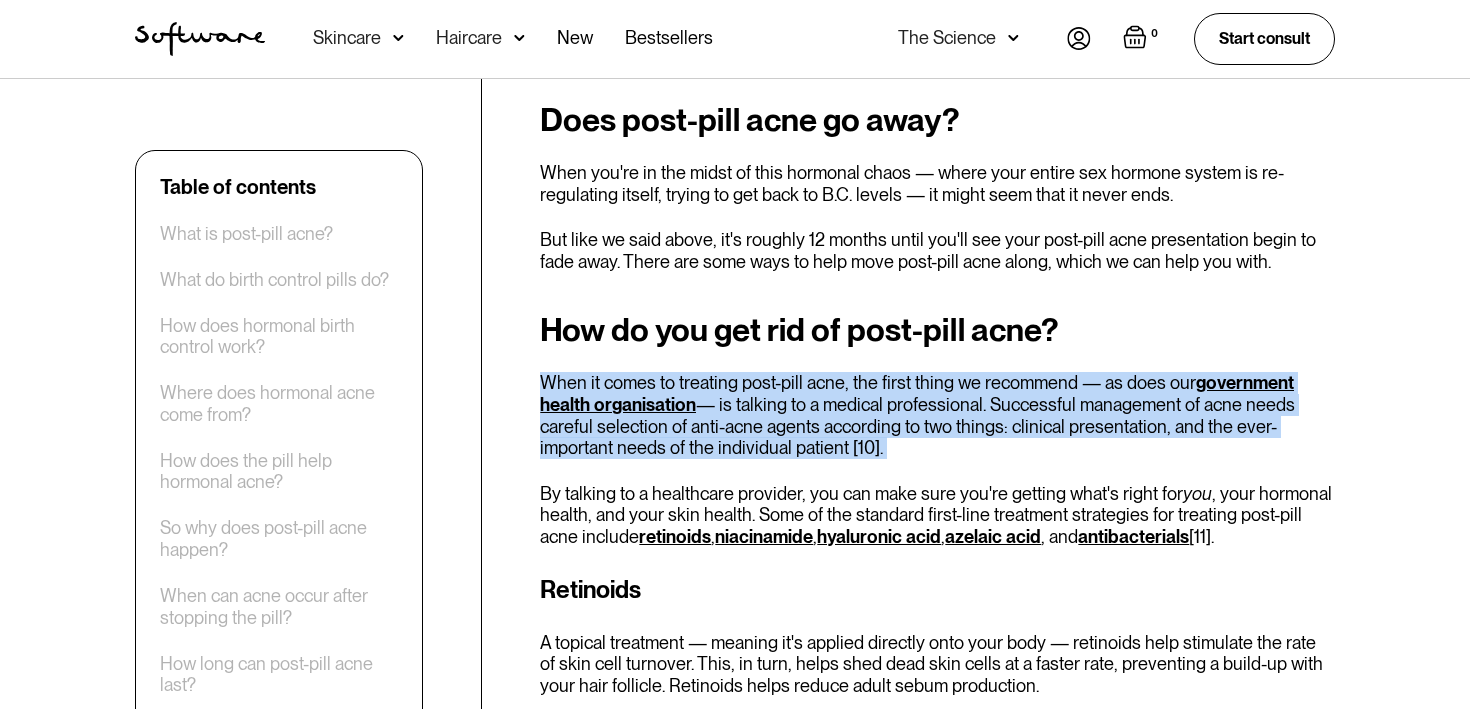 click on "When it comes to treating post-pill acne, the first thing we recommend — as does our  government health organisation  — is talking to a medical professional. Successful management of acne needs careful selection of anti-acne agents according to two things: clinical presentation, and the ever-important needs of the individual patient [10]." at bounding box center [937, 415] 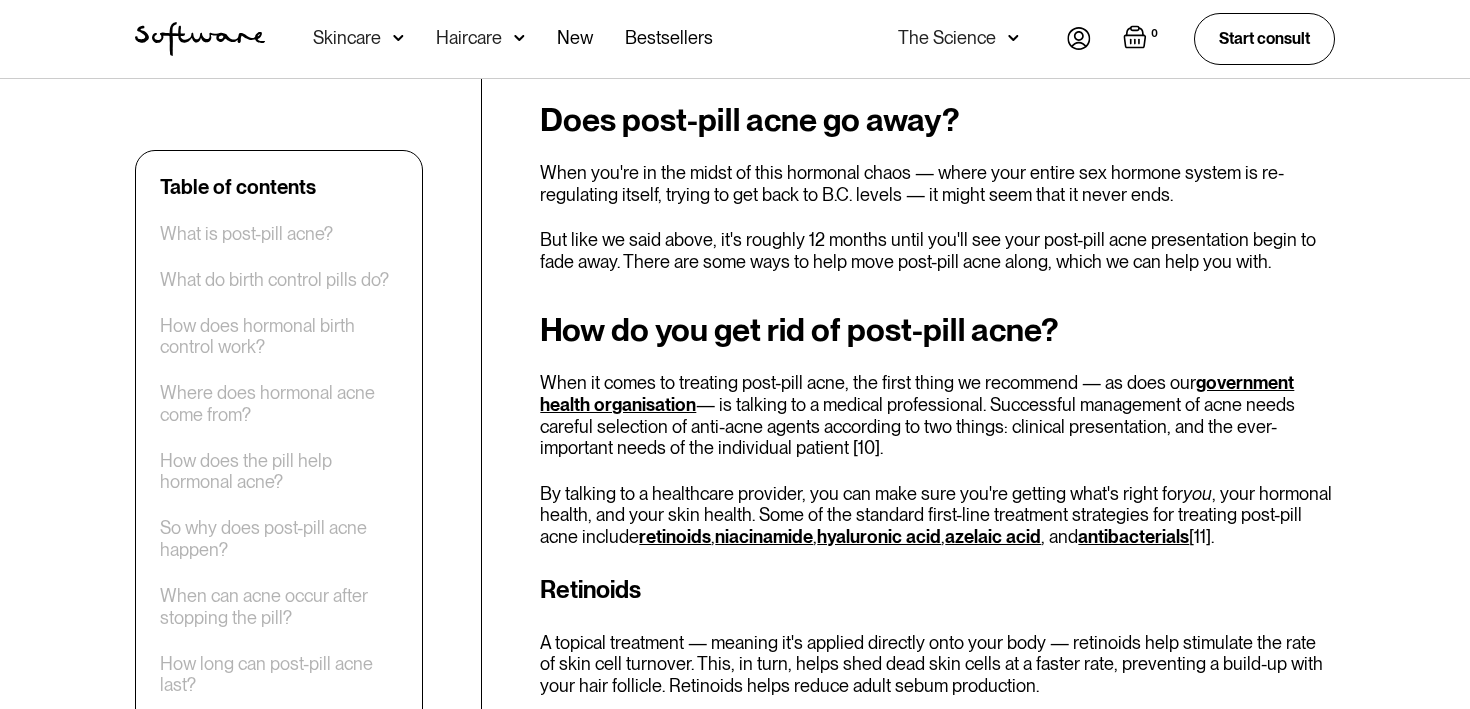 click on "By talking to a healthcare provider, you can make sure you're getting what's right for  you , your hormonal health, and your skin health. Some of the standard first-line treatment strategies for treating post-pill acne include  retinoids ,  niacinamide ,  hyaluronic acid ,  azelaic acid , and  antibacterials  [11]." at bounding box center [937, 515] 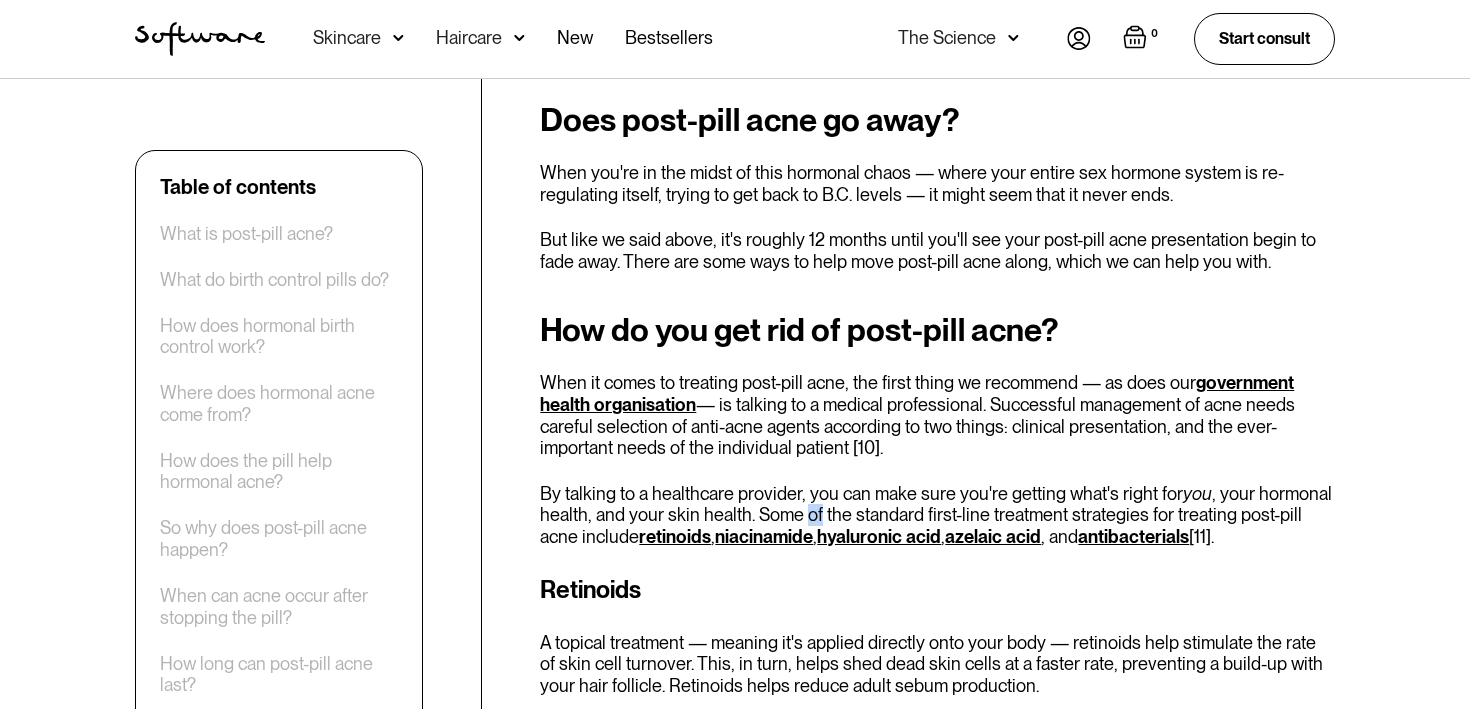 click on "By talking to a healthcare provider, you can make sure you're getting what's right for  you , your hormonal health, and your skin health. Some of the standard first-line treatment strategies for treating post-pill acne include  retinoids ,  niacinamide ,  hyaluronic acid ,  azelaic acid , and  antibacterials  [11]." at bounding box center [937, 515] 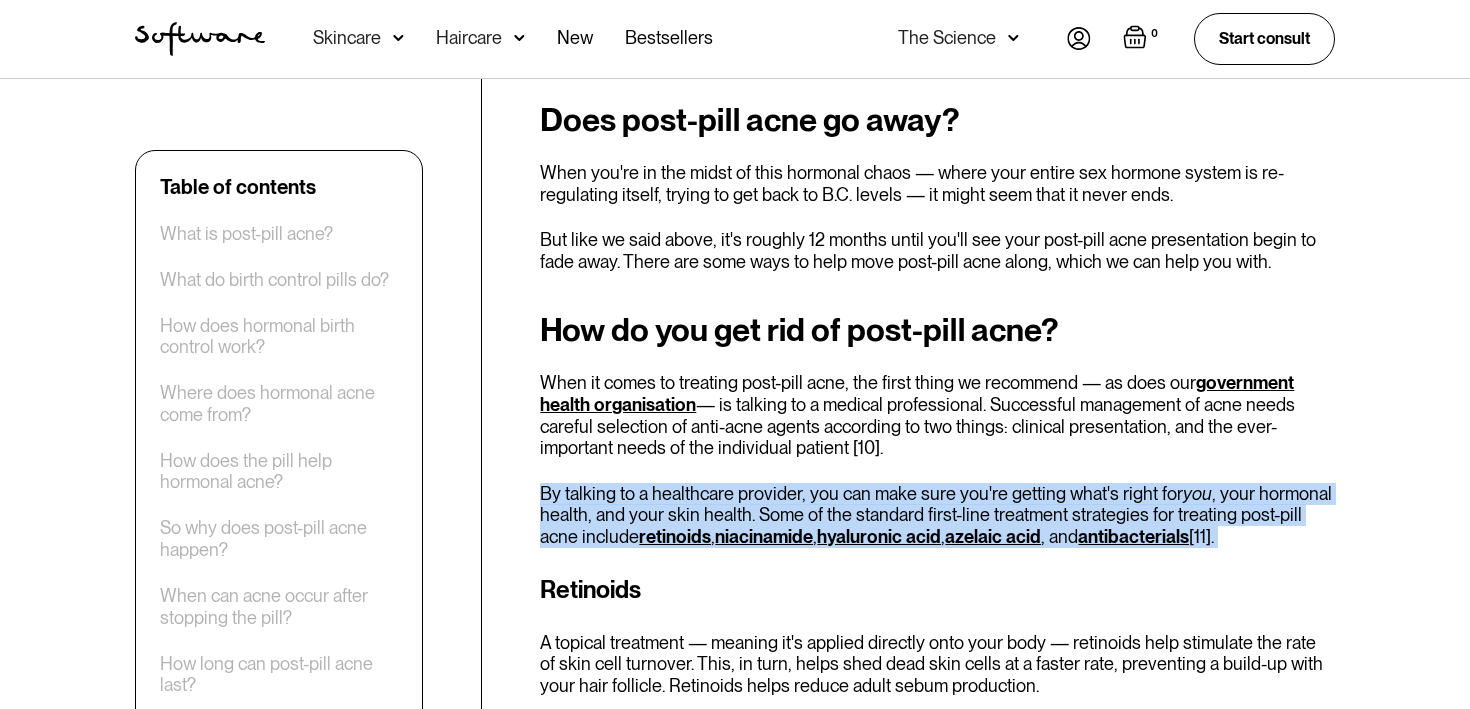 click on "By talking to a healthcare provider, you can make sure you're getting what's right for  you , your hormonal health, and your skin health. Some of the standard first-line treatment strategies for treating post-pill acne include  retinoids ,  niacinamide ,  hyaluronic acid ,  azelaic acid , and  antibacterials  [11]." at bounding box center (937, 515) 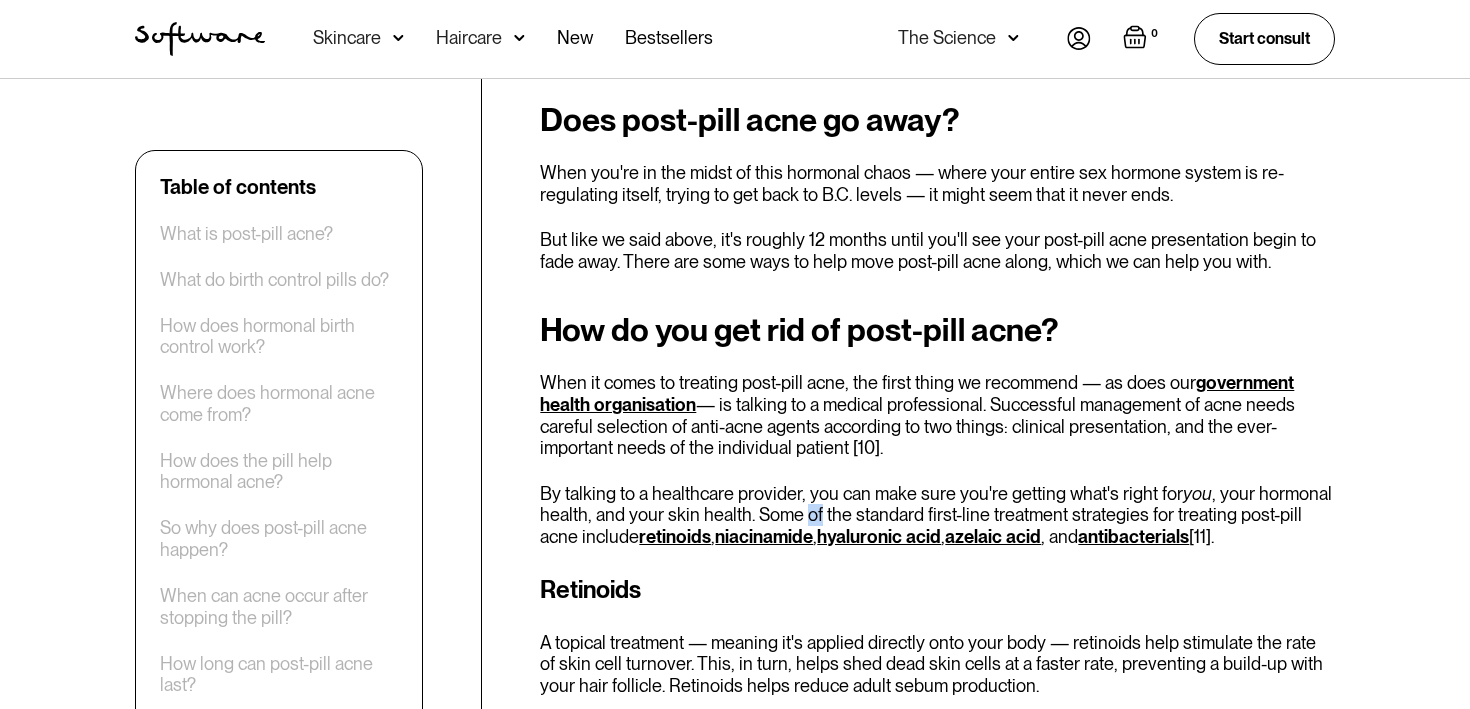 click on "By talking to a healthcare provider, you can make sure you're getting what's right for  you , your hormonal health, and your skin health. Some of the standard first-line treatment strategies for treating post-pill acne include  retinoids ,  niacinamide ,  hyaluronic acid ,  azelaic acid , and  antibacterials  [11]." at bounding box center [937, 515] 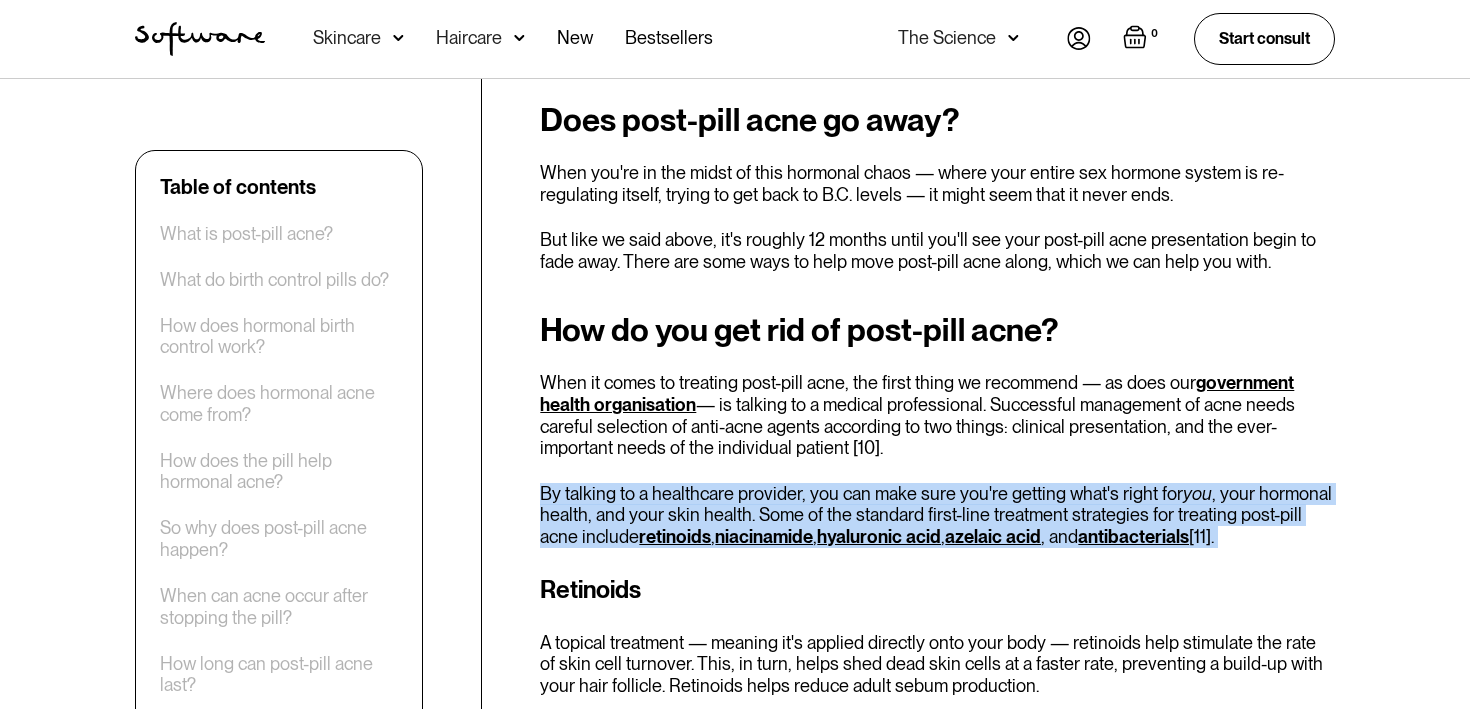 click on "By talking to a healthcare provider, you can make sure you're getting what's right for  you , your hormonal health, and your skin health. Some of the standard first-line treatment strategies for treating post-pill acne include  retinoids ,  niacinamide ,  hyaluronic acid ,  azelaic acid , and  antibacterials  [11]." at bounding box center [937, 515] 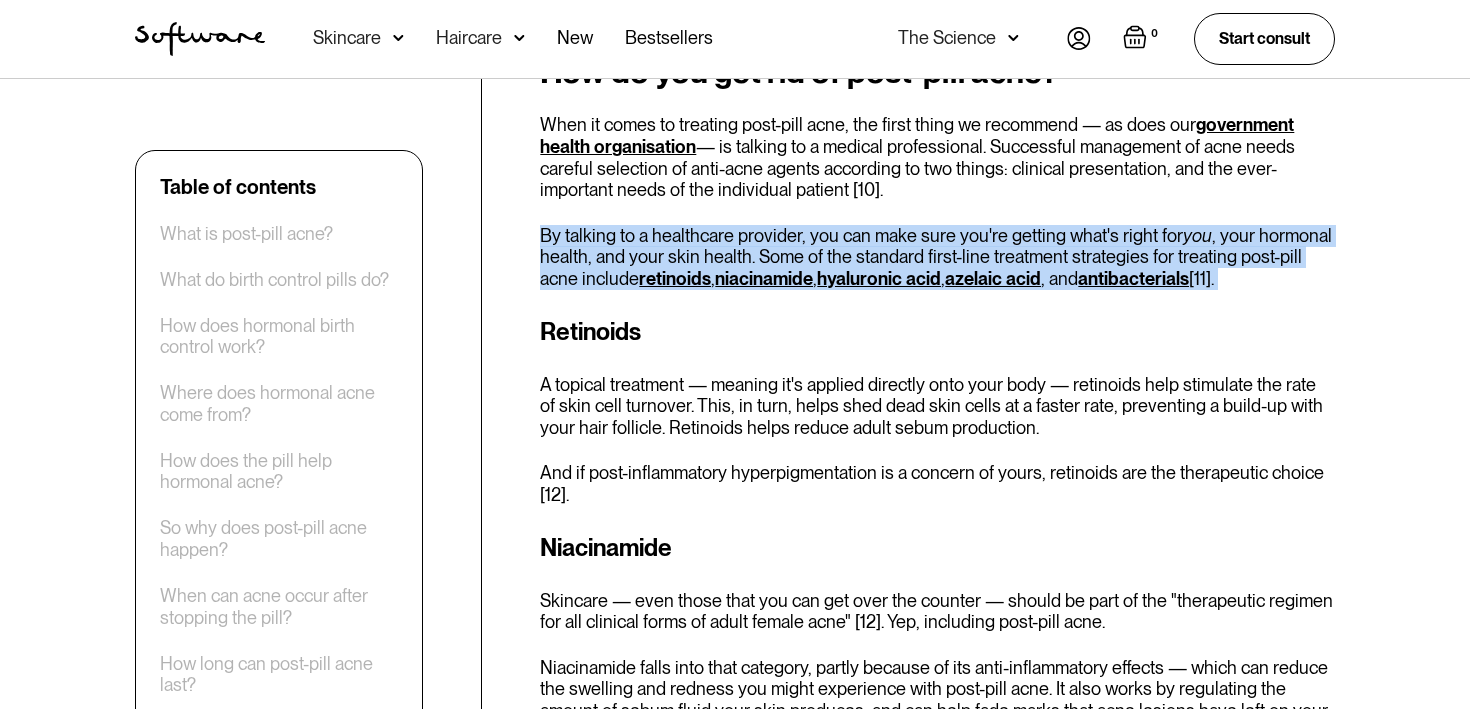 scroll, scrollTop: 3927, scrollLeft: 0, axis: vertical 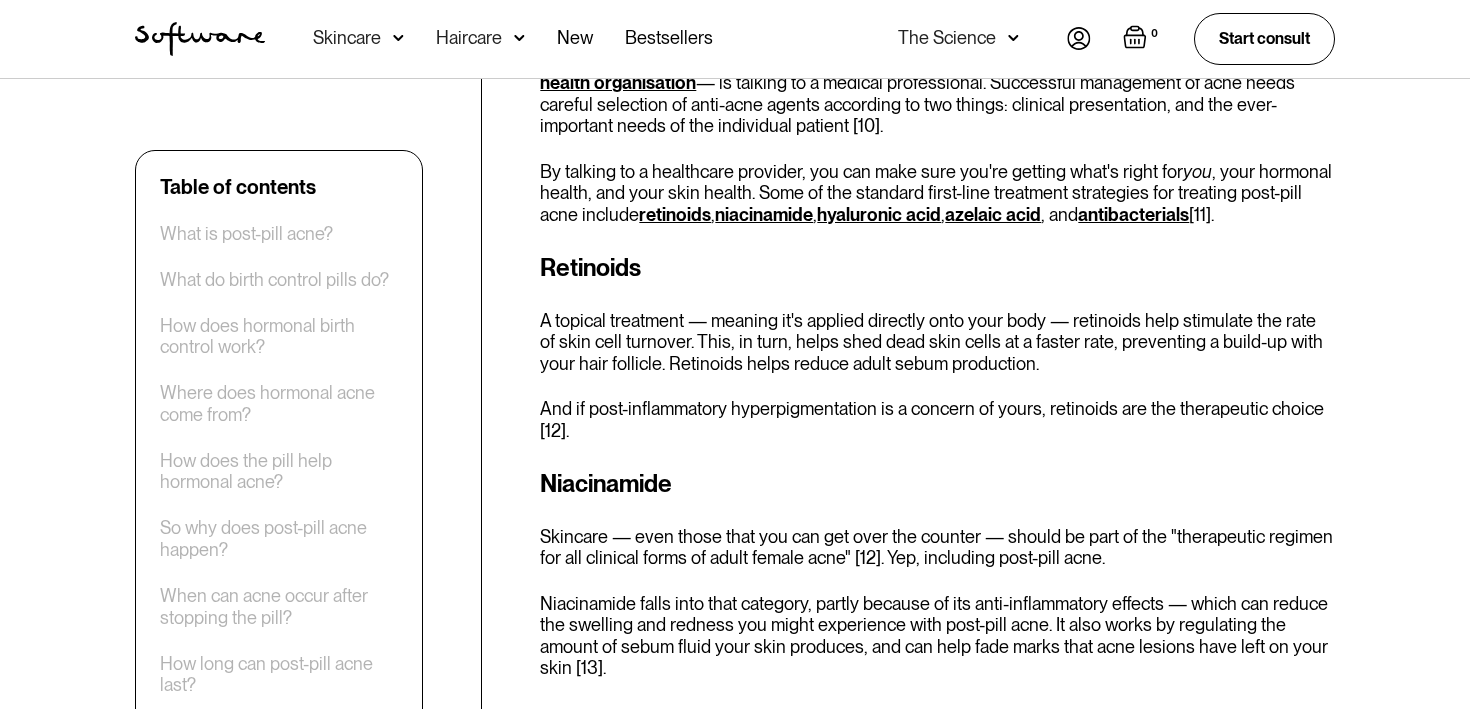click on "A topical treatment — meaning it's applied directly onto your body — retinoids help stimulate the rate of skin cell turnover. This, in turn, helps shed dead skin cells at a faster rate, preventing a build-up with your hair follicle. Retinoids helps reduce adult sebum production." at bounding box center (937, 342) 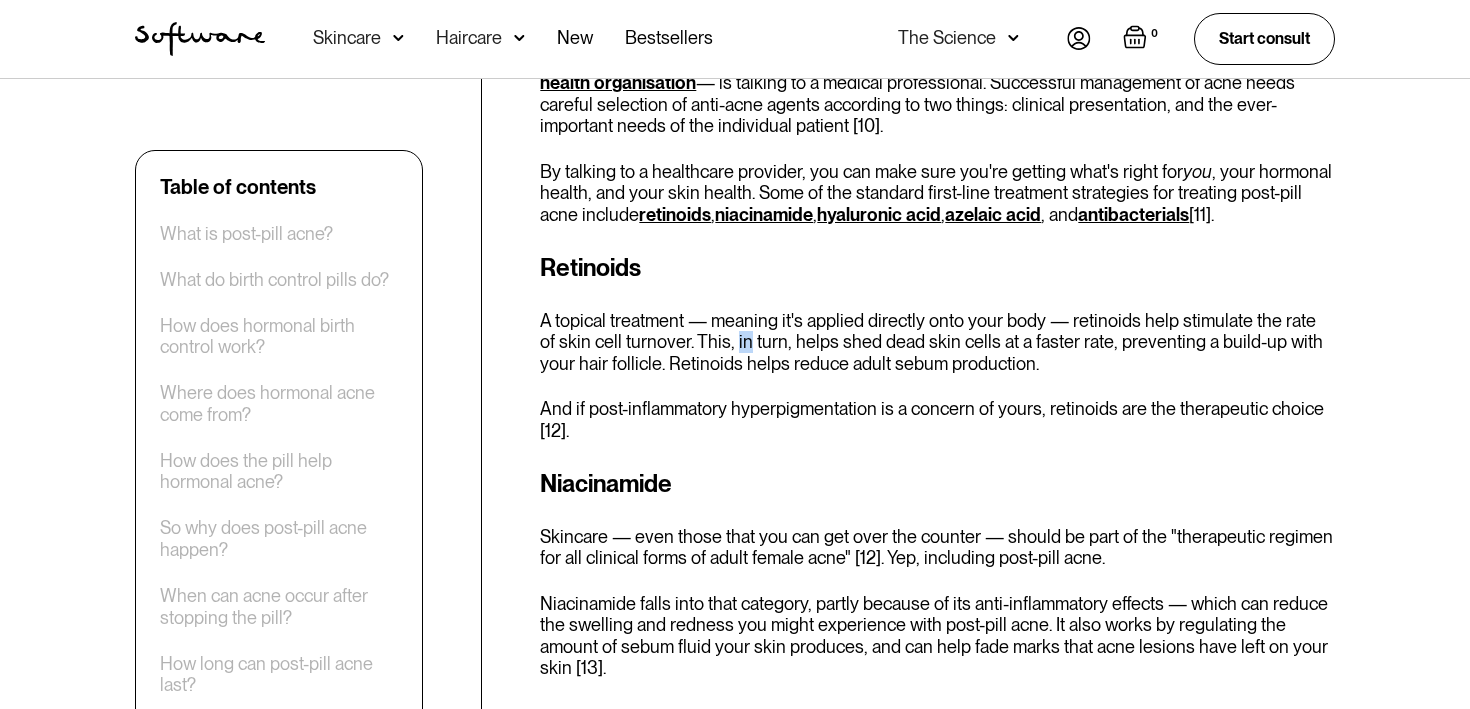 click on "A topical treatment — meaning it's applied directly onto your body — retinoids help stimulate the rate of skin cell turnover. This, in turn, helps shed dead skin cells at a faster rate, preventing a build-up with your hair follicle. Retinoids helps reduce adult sebum production." at bounding box center [937, 342] 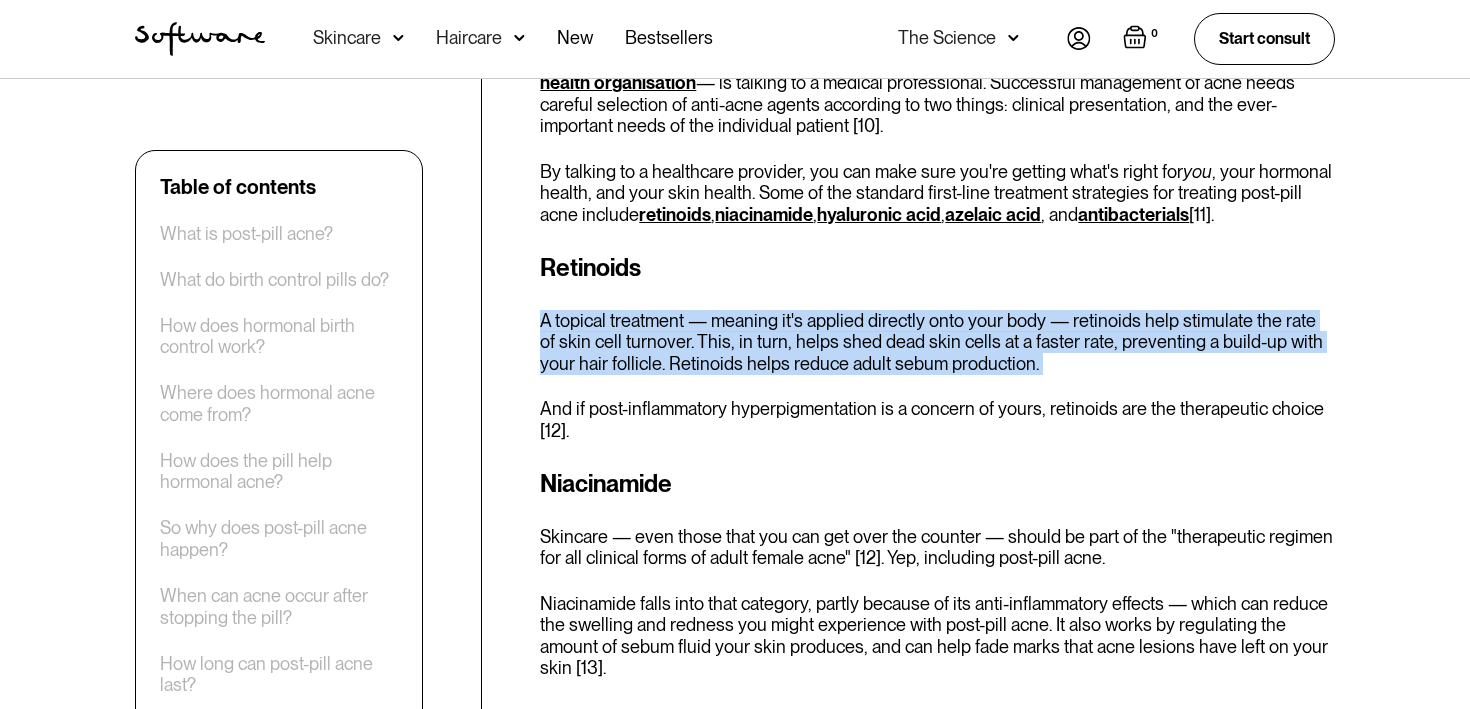 click on "A topical treatment — meaning it's applied directly onto your body — retinoids help stimulate the rate of skin cell turnover. This, in turn, helps shed dead skin cells at a faster rate, preventing a build-up with your hair follicle. Retinoids helps reduce adult sebum production." at bounding box center (937, 342) 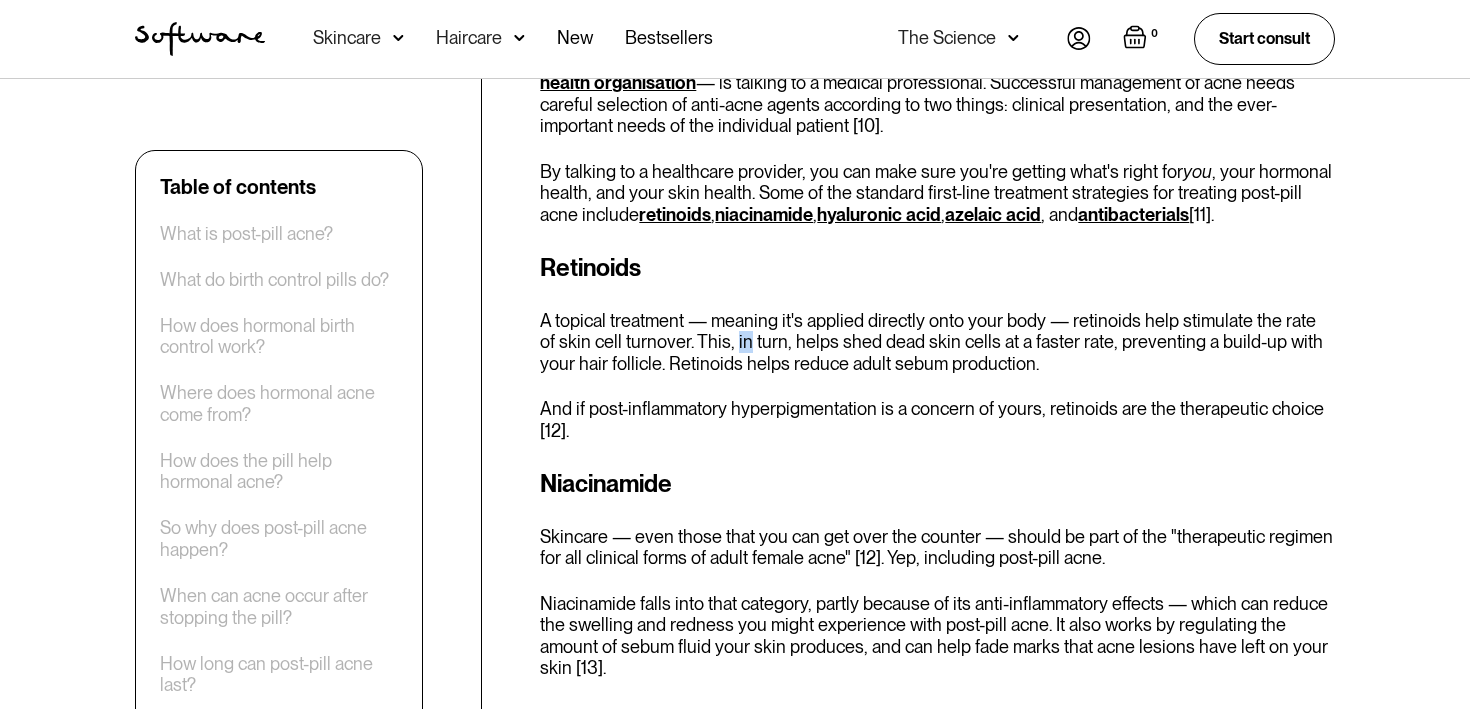 click on "A topical treatment — meaning it's applied directly onto your body — retinoids help stimulate the rate of skin cell turnover. This, in turn, helps shed dead skin cells at a faster rate, preventing a build-up with your hair follicle. Retinoids helps reduce adult sebum production." at bounding box center [937, 342] 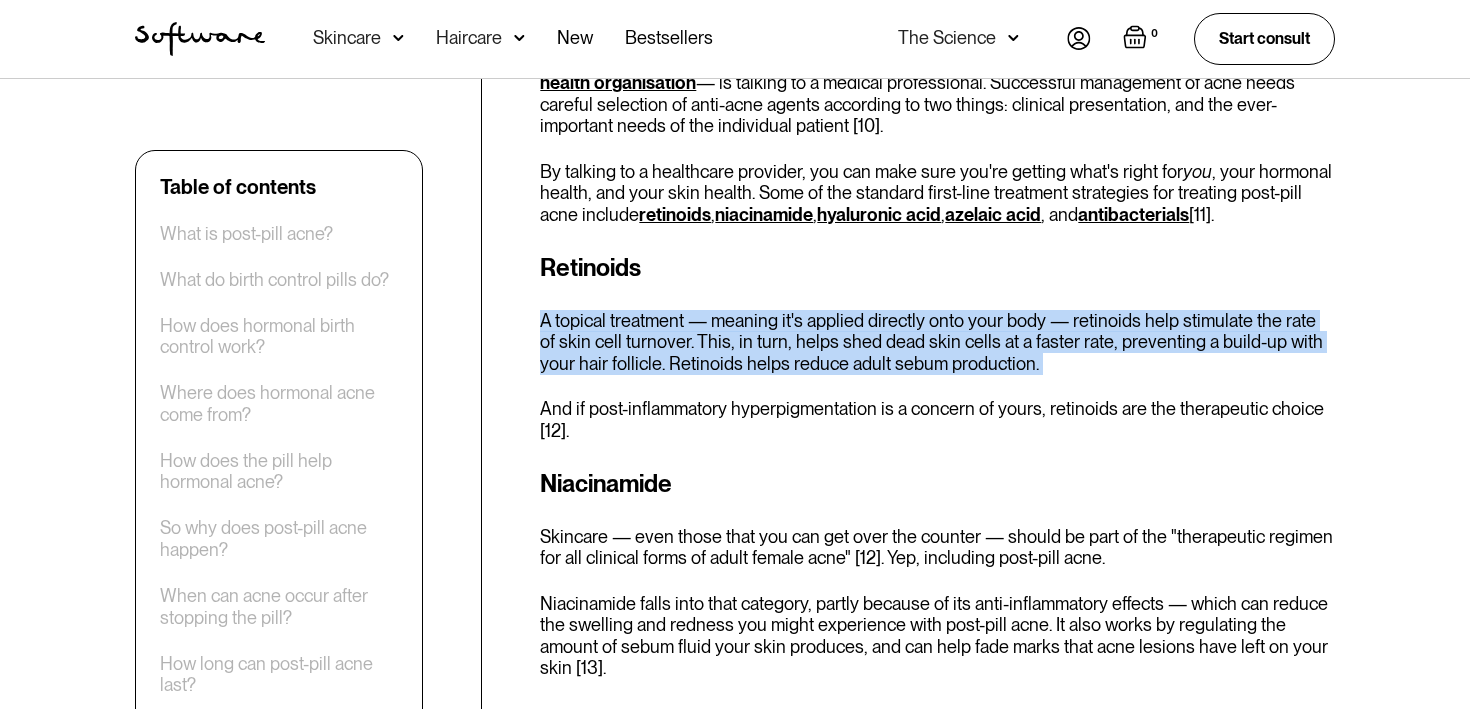 click on "A topical treatment — meaning it's applied directly onto your body — retinoids help stimulate the rate of skin cell turnover. This, in turn, helps shed dead skin cells at a faster rate, preventing a build-up with your hair follicle. Retinoids helps reduce adult sebum production." at bounding box center (937, 342) 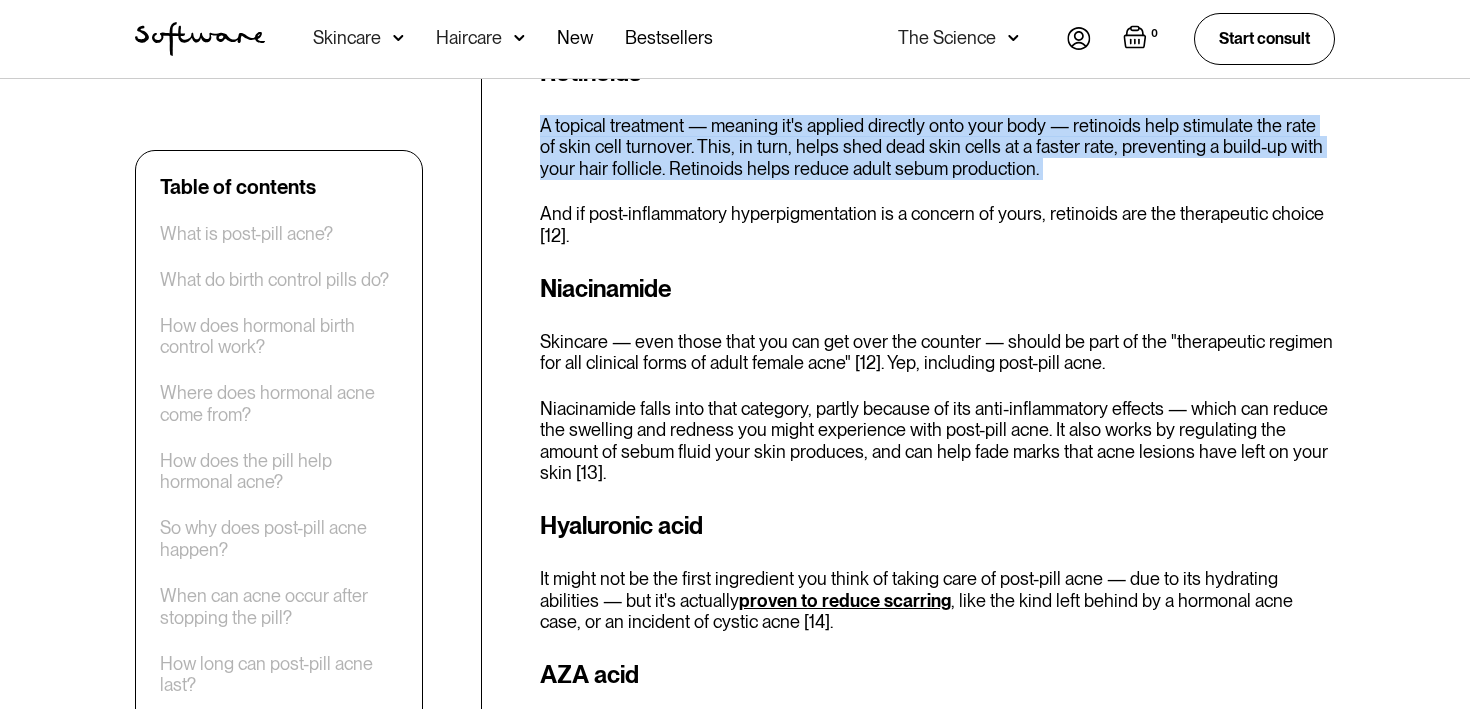 scroll, scrollTop: 4156, scrollLeft: 0, axis: vertical 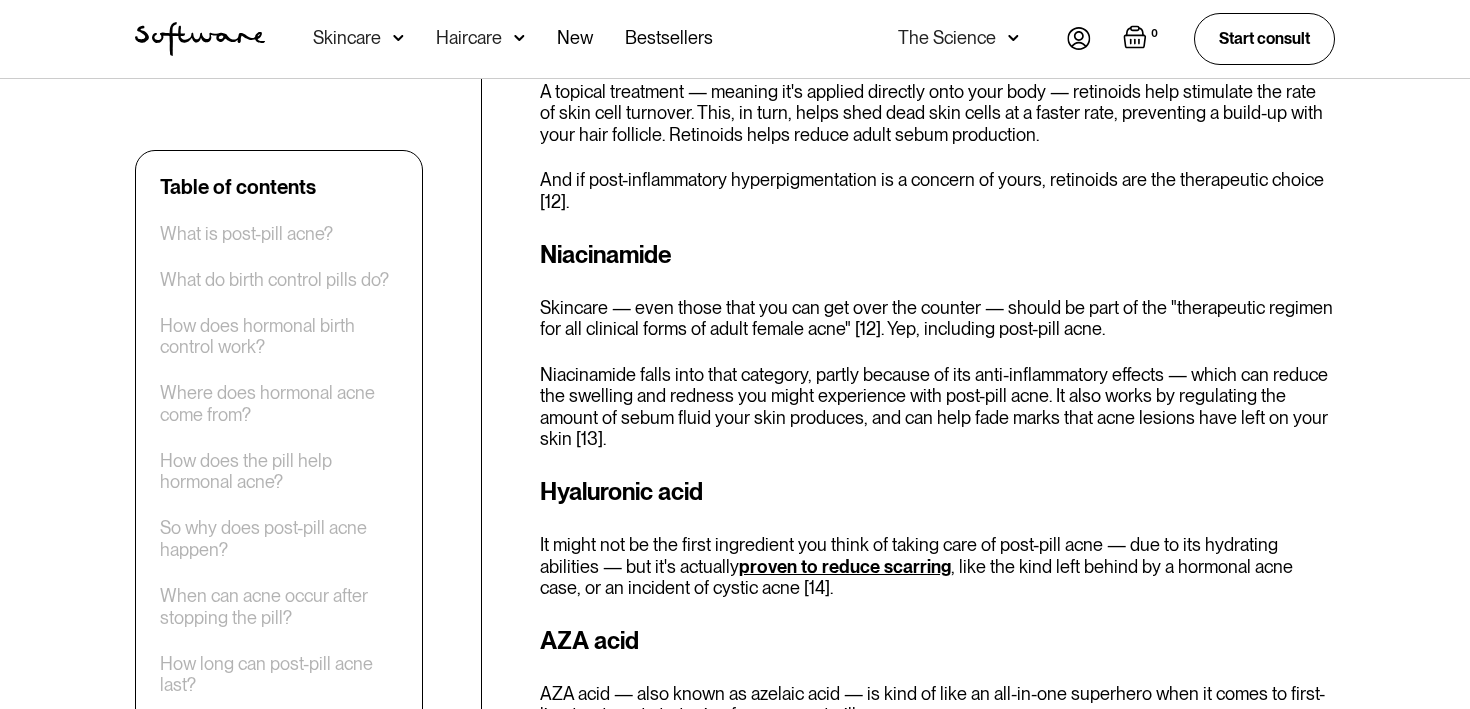 click on "Niacinamide Skincare — even those that you can get over the counter — should be part of the "therapeutic regimen for all clinical forms of adult female acne" [12]. Yep, including post-pill acne. Niacinamide falls into that category, partly because of its anti-inflammatory effects — which can reduce the swelling and redness you might experience with post-pill acne. It also works by regulating the amount of sebum fluid your skin produces, and can help fade marks that acne lesions have left on your skin [13]." at bounding box center (937, 344) 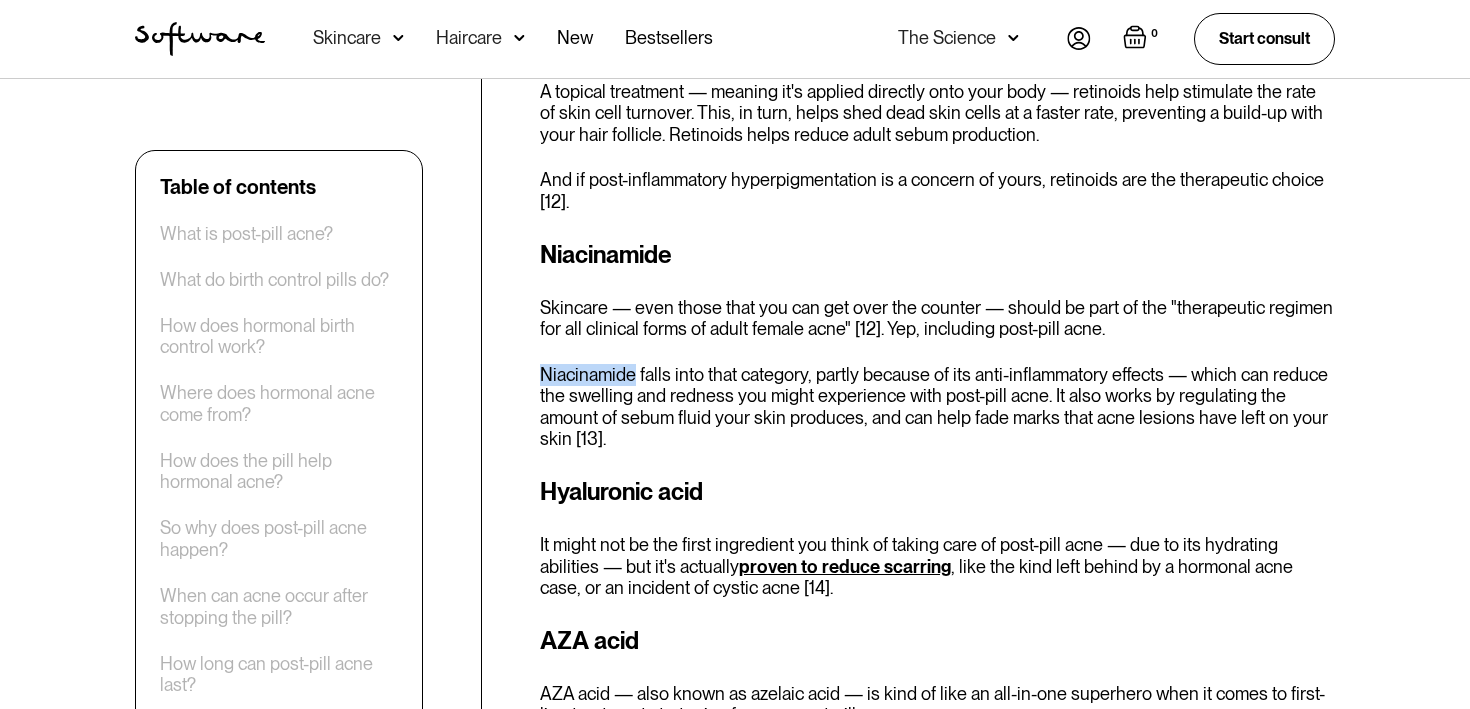 click on "Niacinamide Skincare — even those that you can get over the counter — should be part of the "therapeutic regimen for all clinical forms of adult female acne" [12]. Yep, including post-pill acne. Niacinamide falls into that category, partly because of its anti-inflammatory effects — which can reduce the swelling and redness you might experience with post-pill acne. It also works by regulating the amount of sebum fluid your skin produces, and can help fade marks that acne lesions have left on your skin [13]." at bounding box center (937, 344) 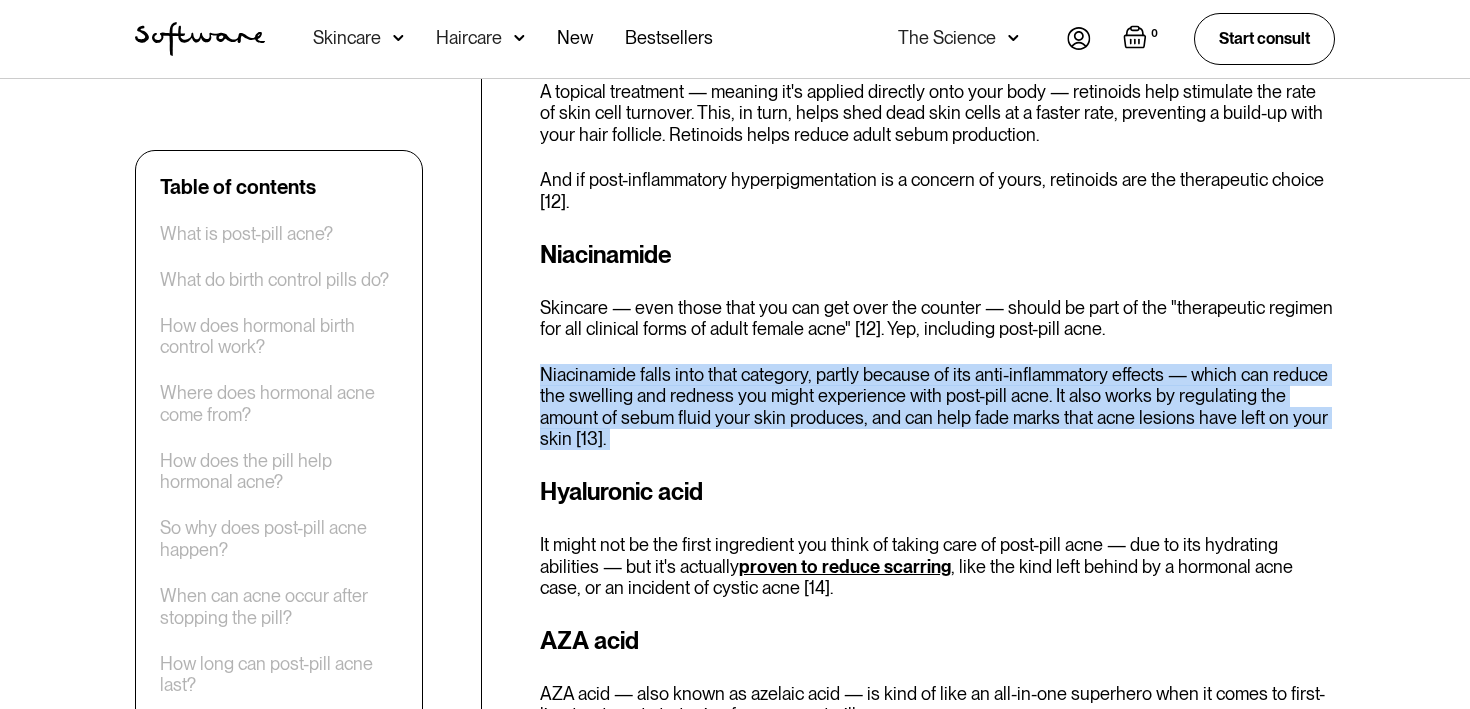 click on "Niacinamide Skincare — even those that you can get over the counter — should be part of the "therapeutic regimen for all clinical forms of adult female acne" [12]. Yep, including post-pill acne. Niacinamide falls into that category, partly because of its anti-inflammatory effects — which can reduce the swelling and redness you might experience with post-pill acne. It also works by regulating the amount of sebum fluid your skin produces, and can help fade marks that acne lesions have left on your skin [13]." at bounding box center [937, 344] 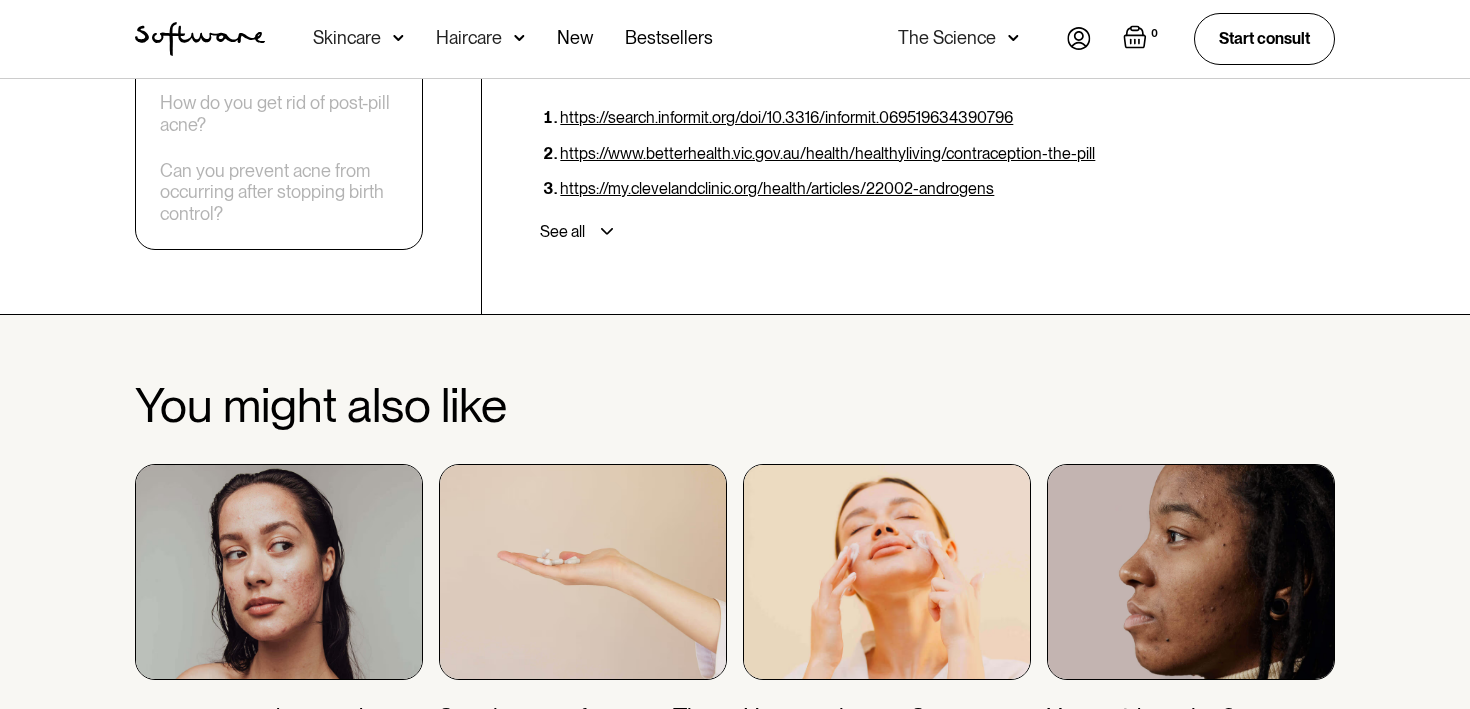scroll, scrollTop: 6947, scrollLeft: 0, axis: vertical 